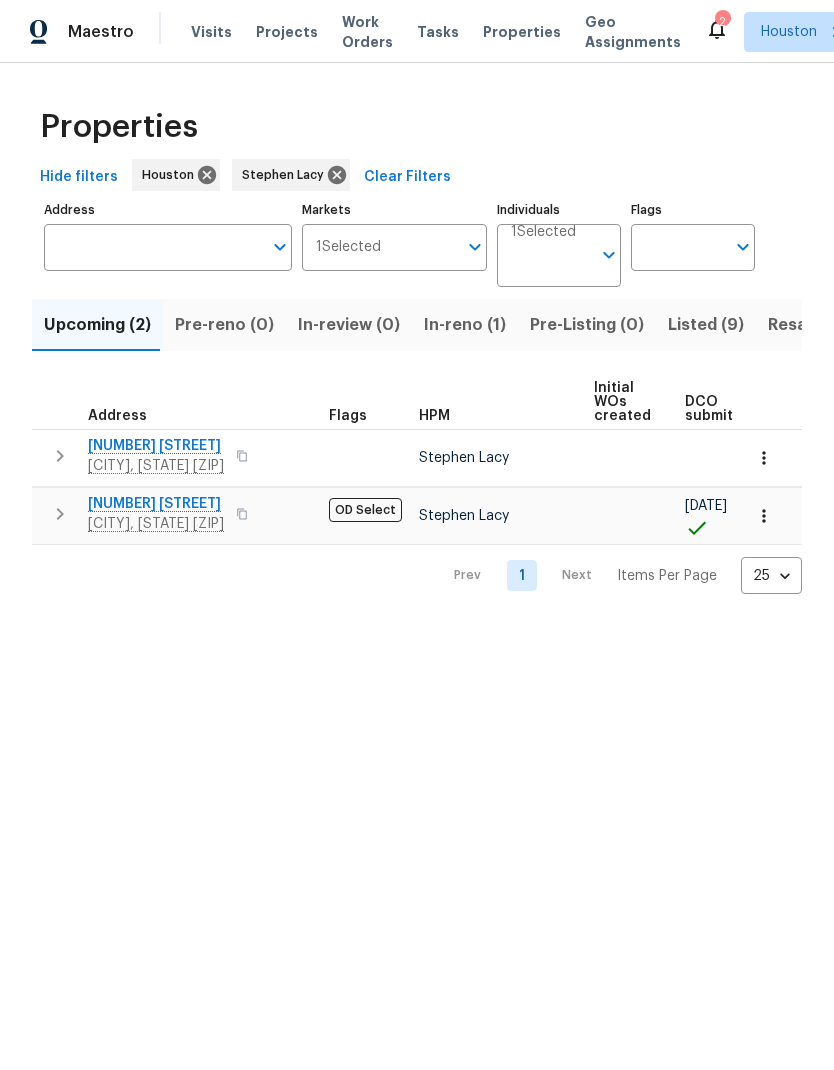 scroll, scrollTop: 0, scrollLeft: 0, axis: both 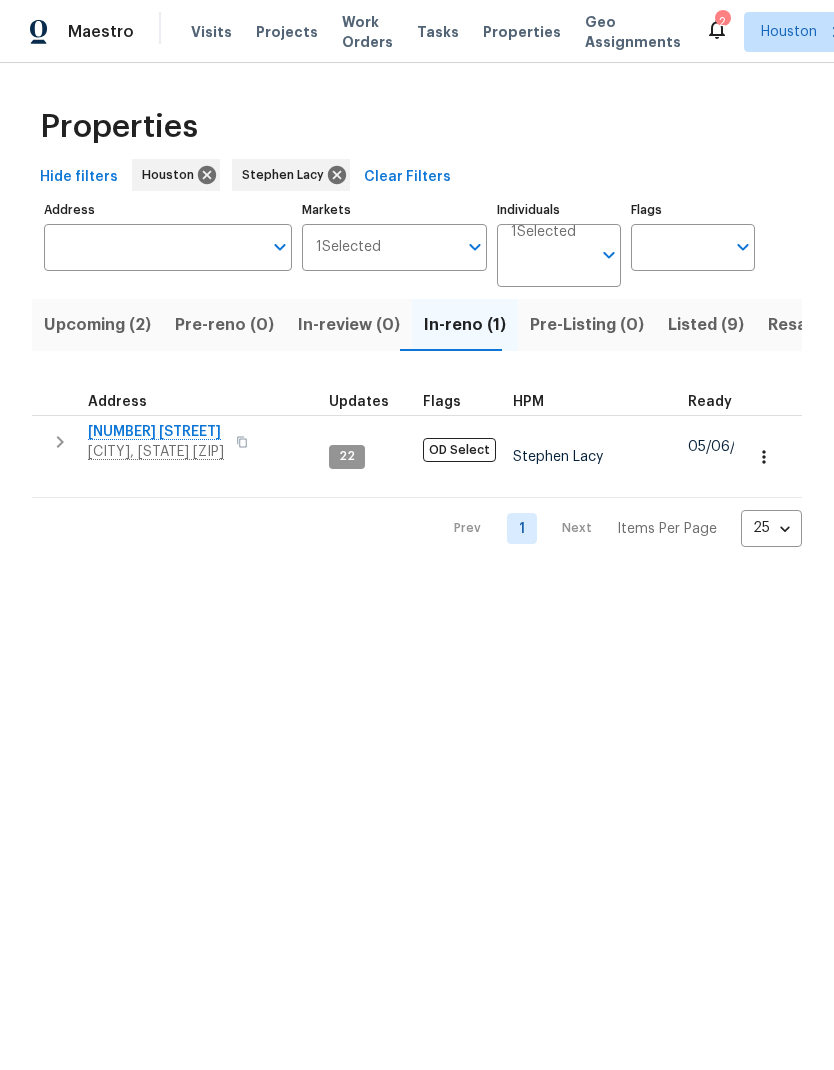click on "[NUMBER] [STREET]" at bounding box center (156, 432) 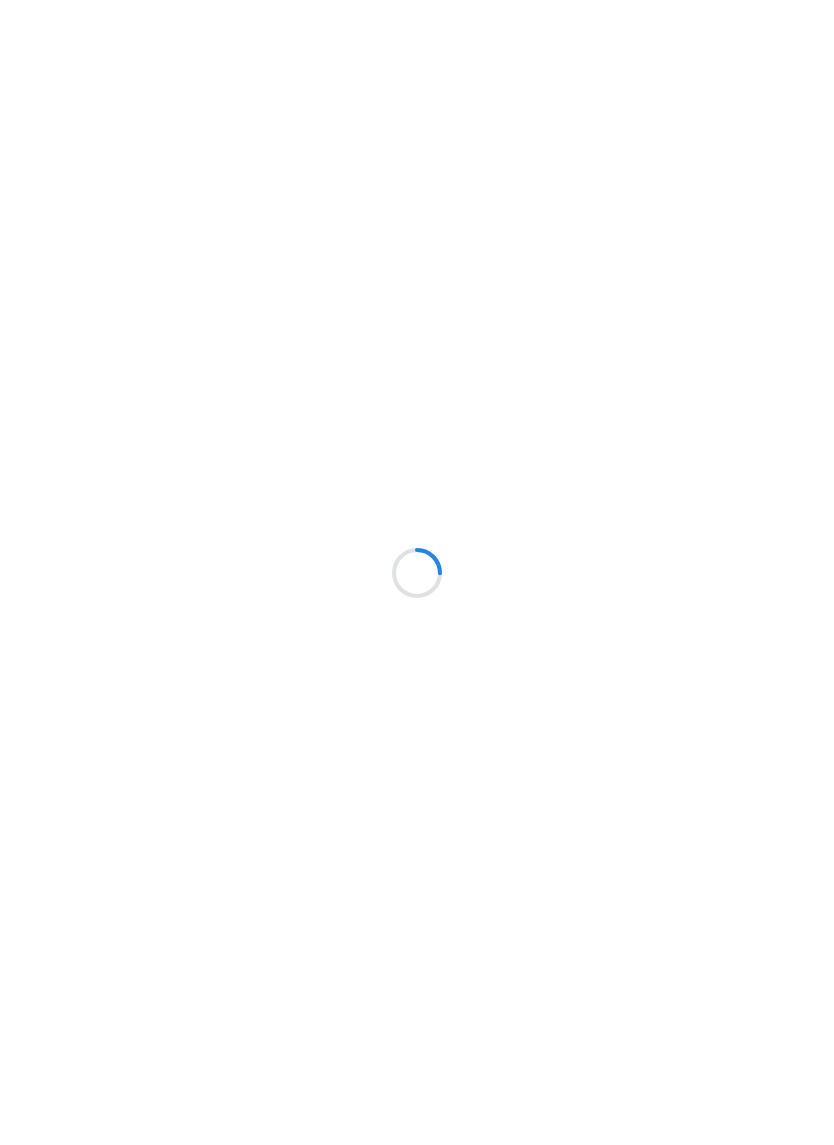 scroll, scrollTop: 0, scrollLeft: 0, axis: both 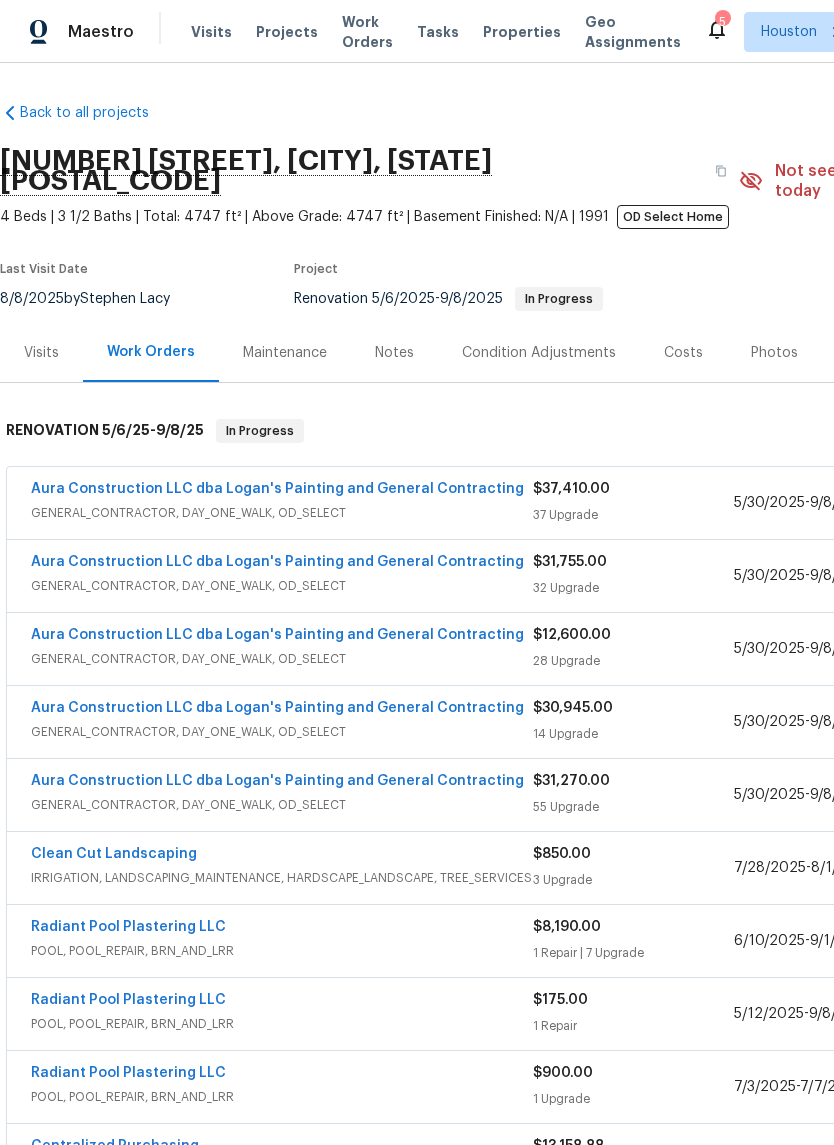 click on "GENERAL_CONTRACTOR, DAY_ONE_WALK, OD_SELECT" at bounding box center (282, 805) 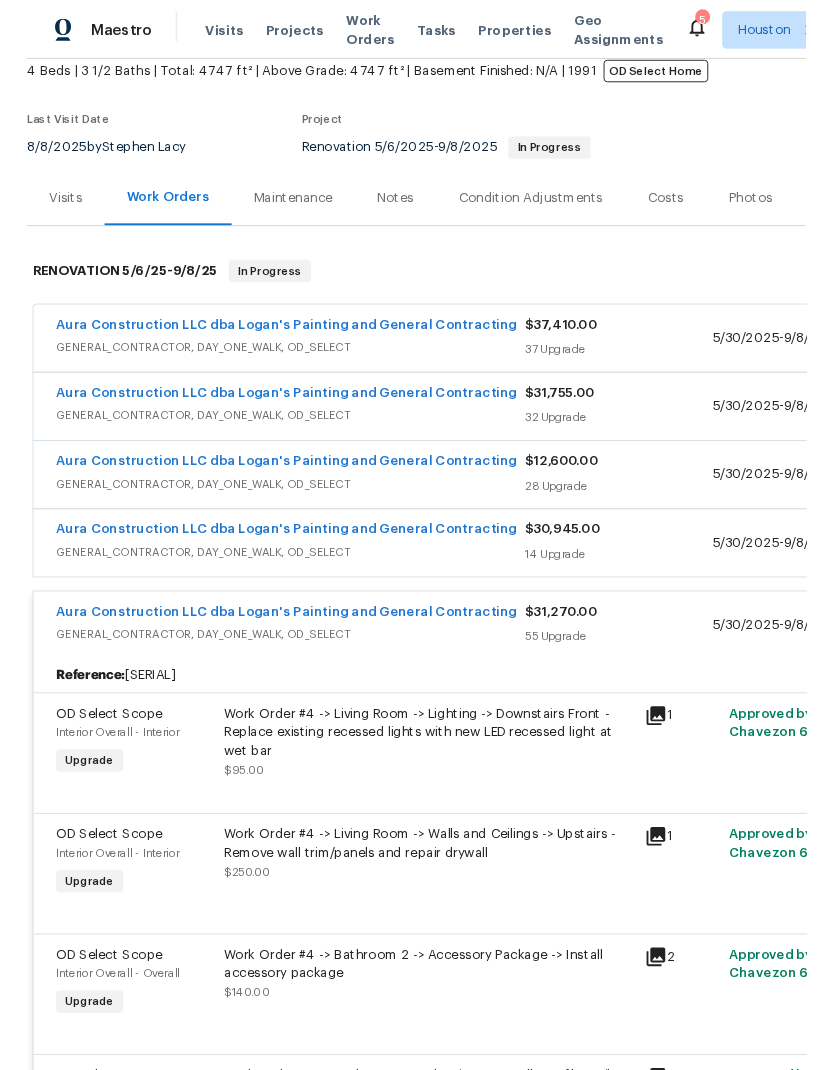 scroll, scrollTop: 141, scrollLeft: 0, axis: vertical 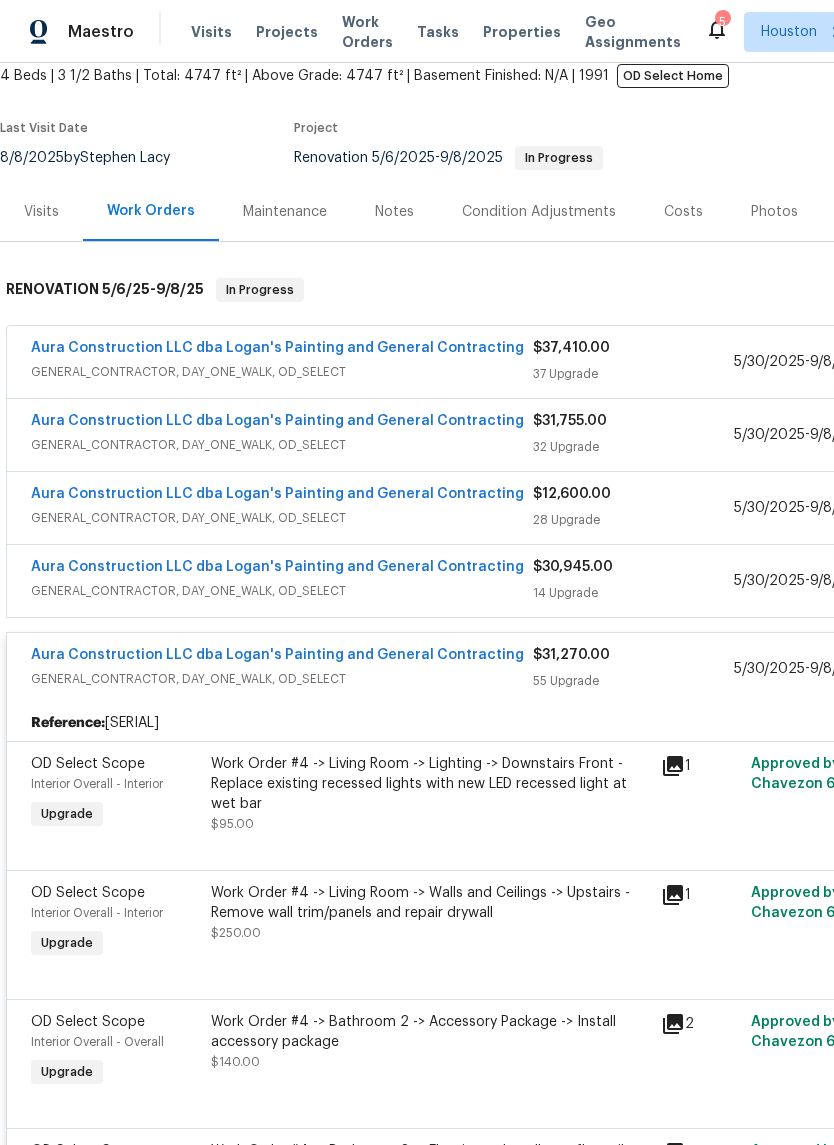 click on "55 Upgrade" at bounding box center [633, 681] 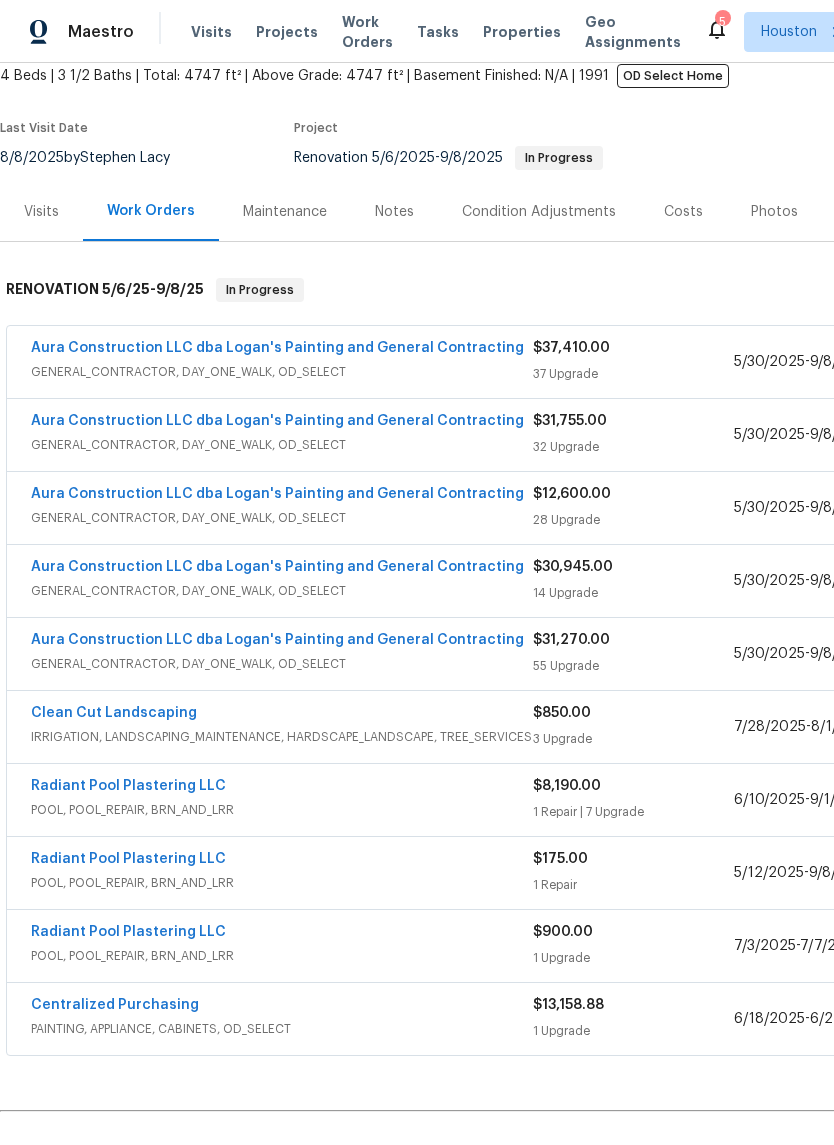 click on "14 Upgrade" at bounding box center (633, 593) 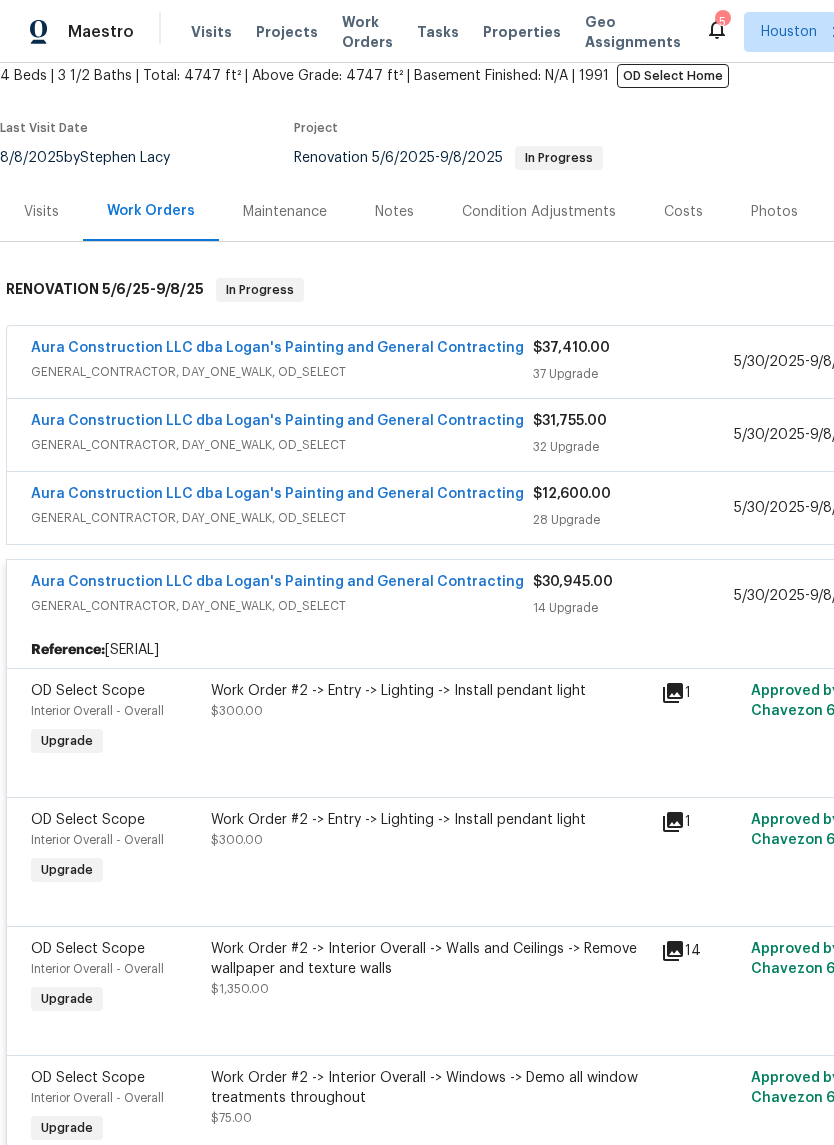 click on "14 Upgrade" at bounding box center (633, 608) 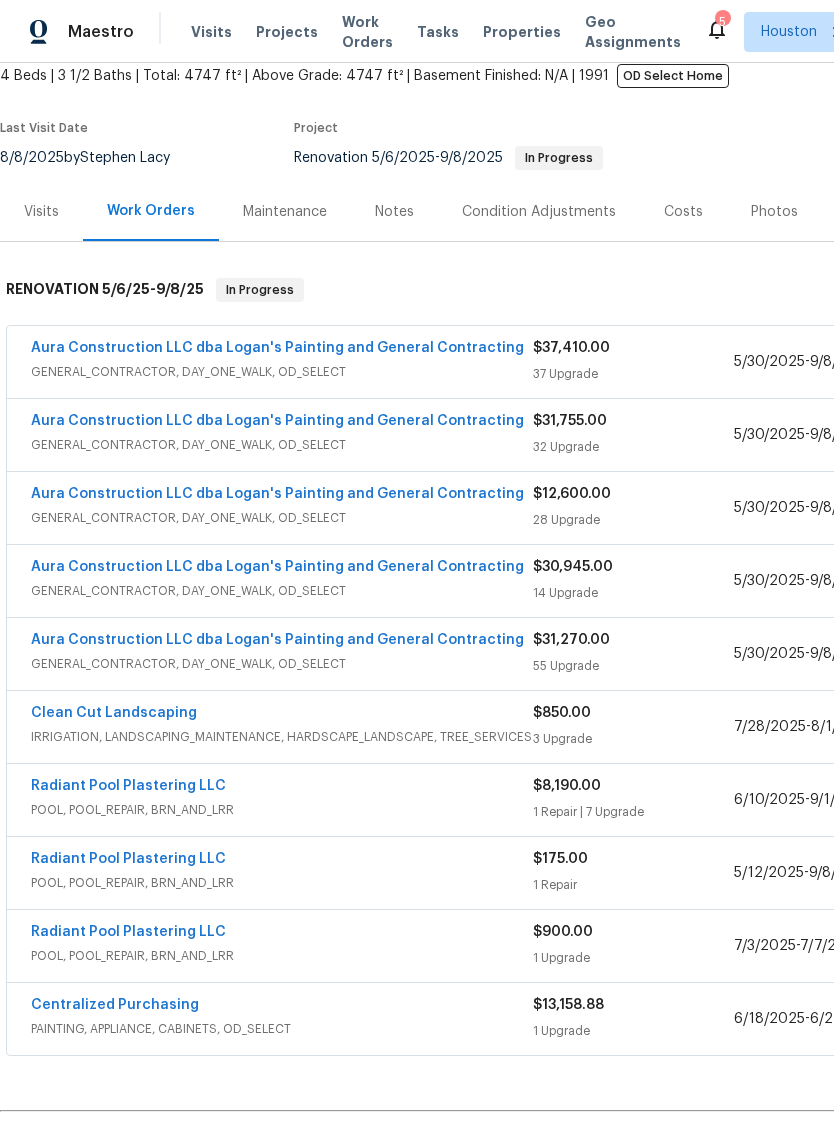 click on "28 Upgrade" at bounding box center [633, 520] 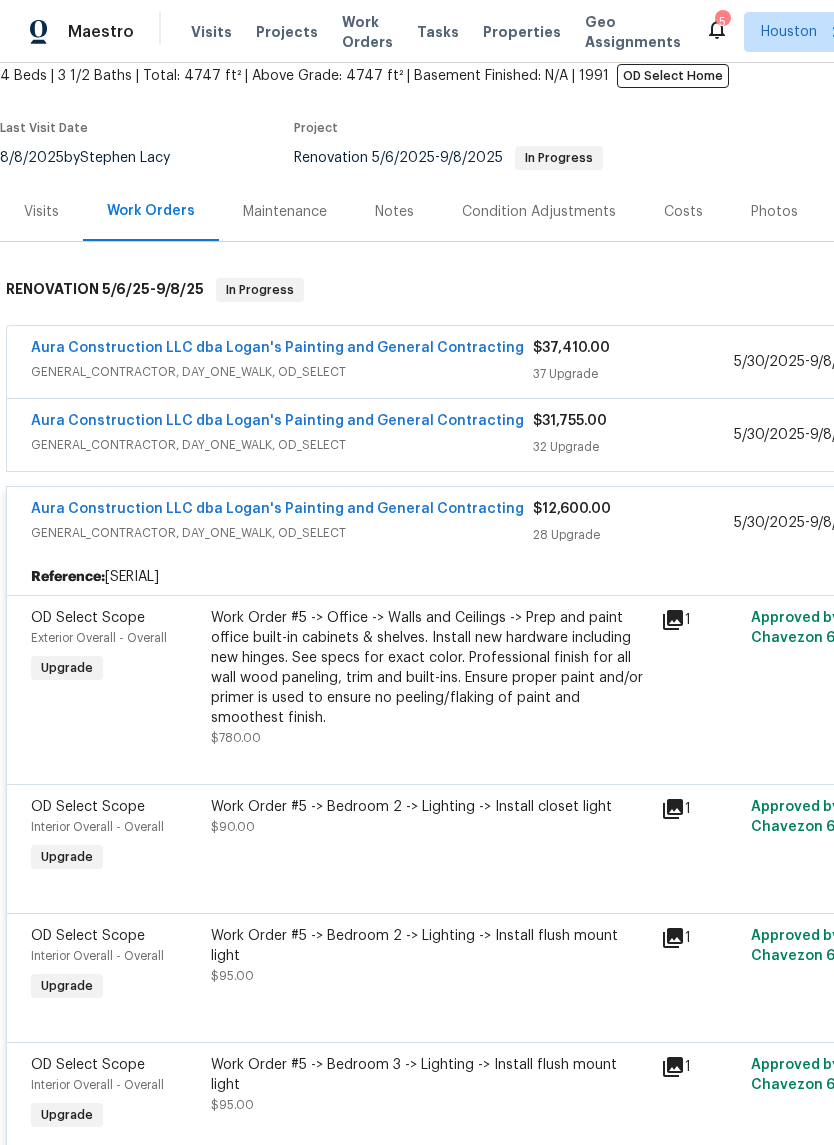 click on "28 Upgrade" at bounding box center [633, 535] 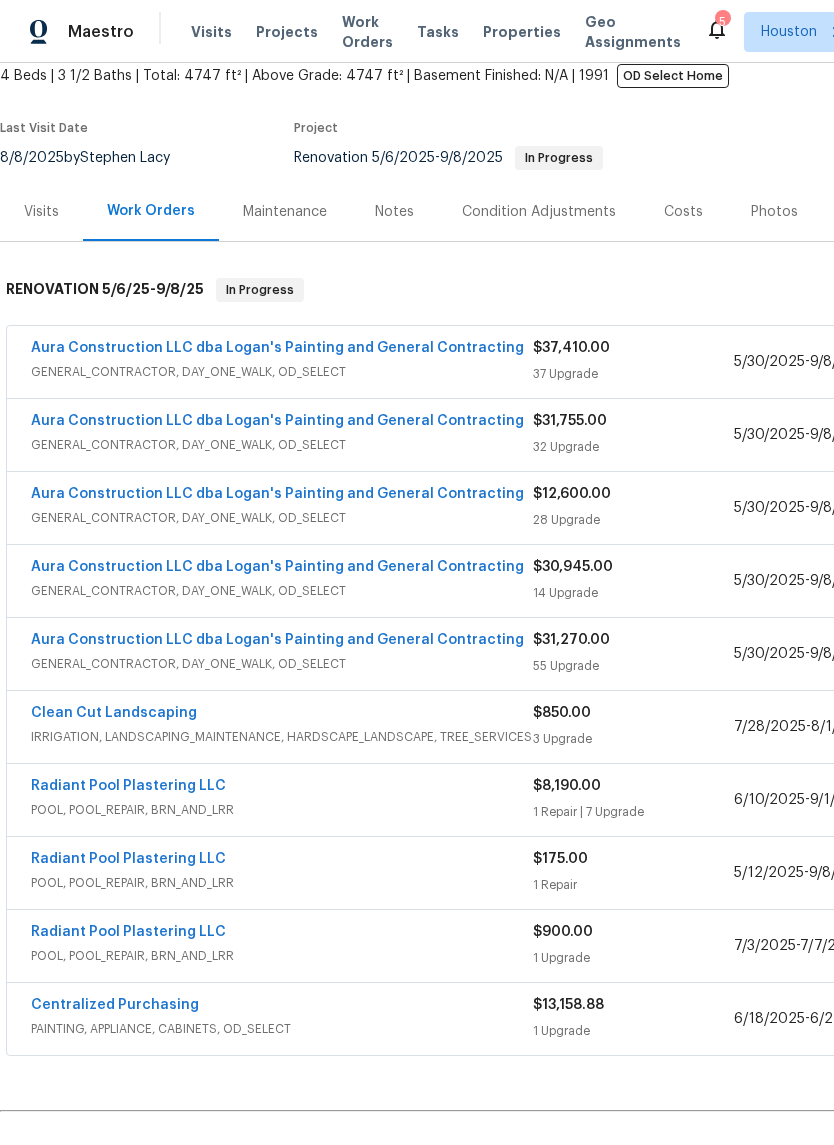 click on "28 Upgrade" at bounding box center [633, 520] 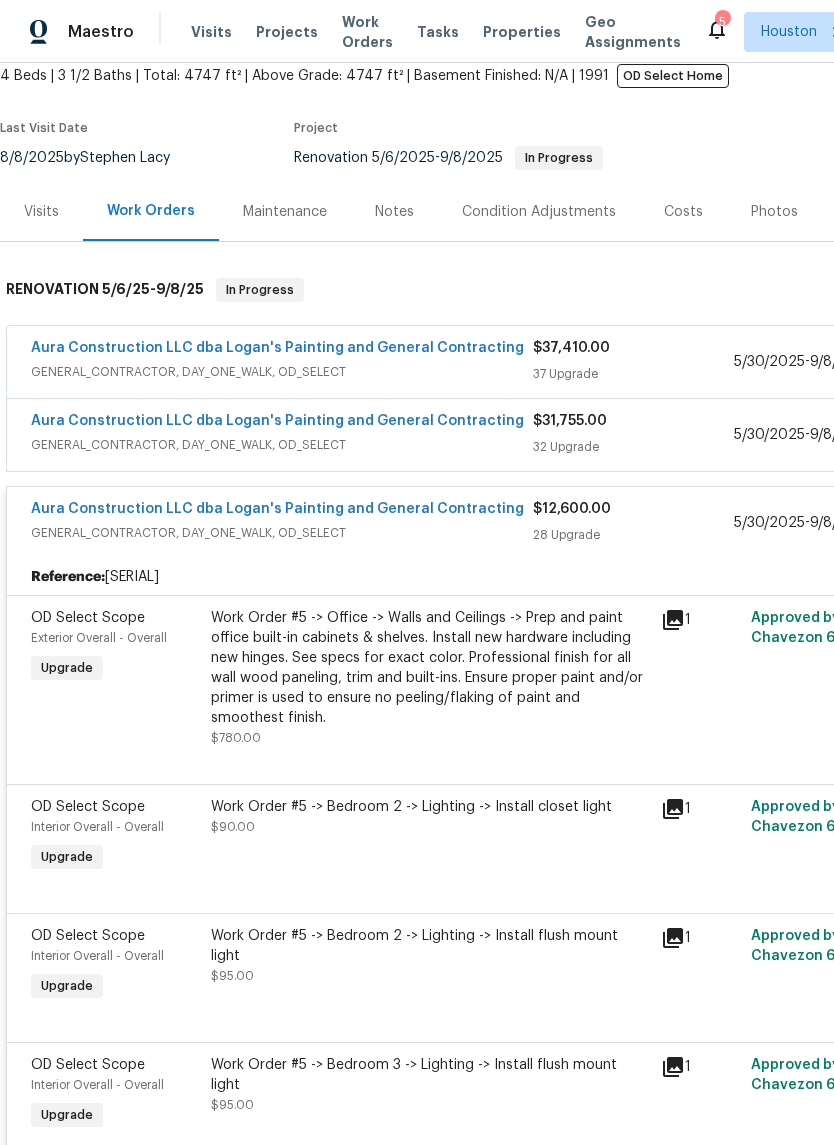 click on "Aura Construction LLC dba Logan's Painting and General Contracting" at bounding box center (277, 509) 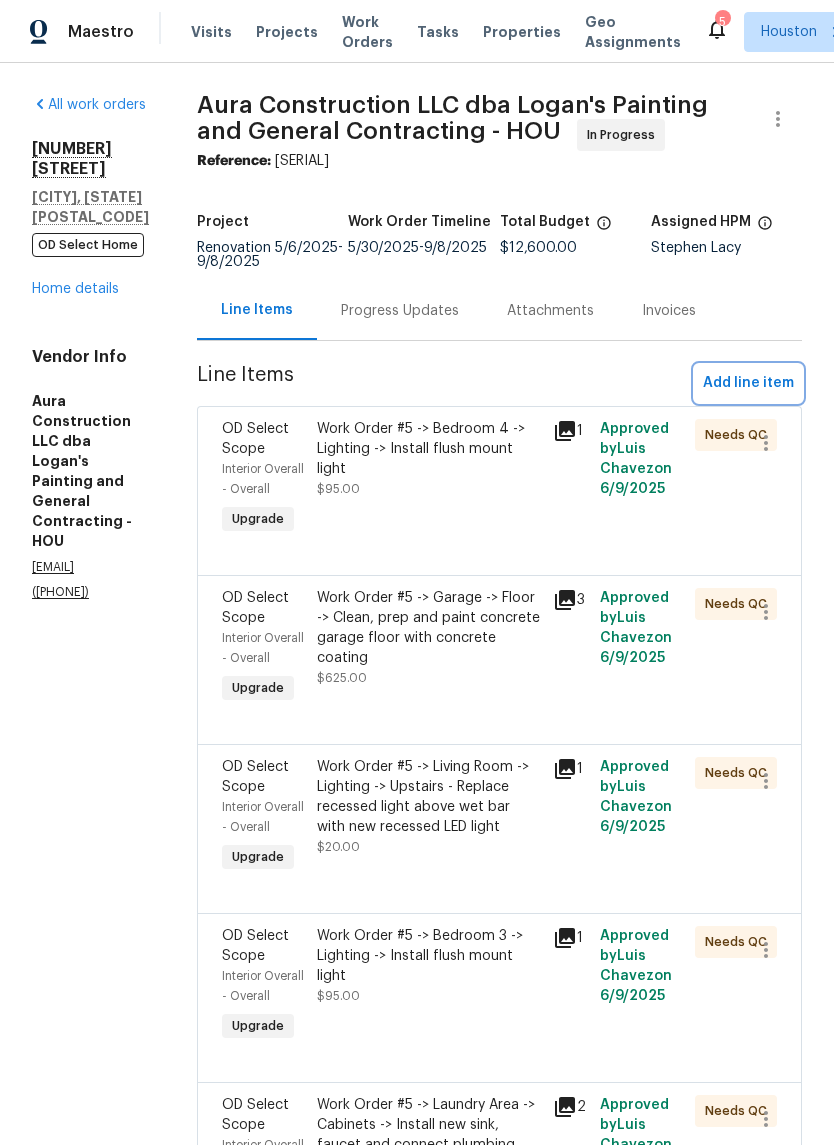 click on "Add line item" at bounding box center [748, 383] 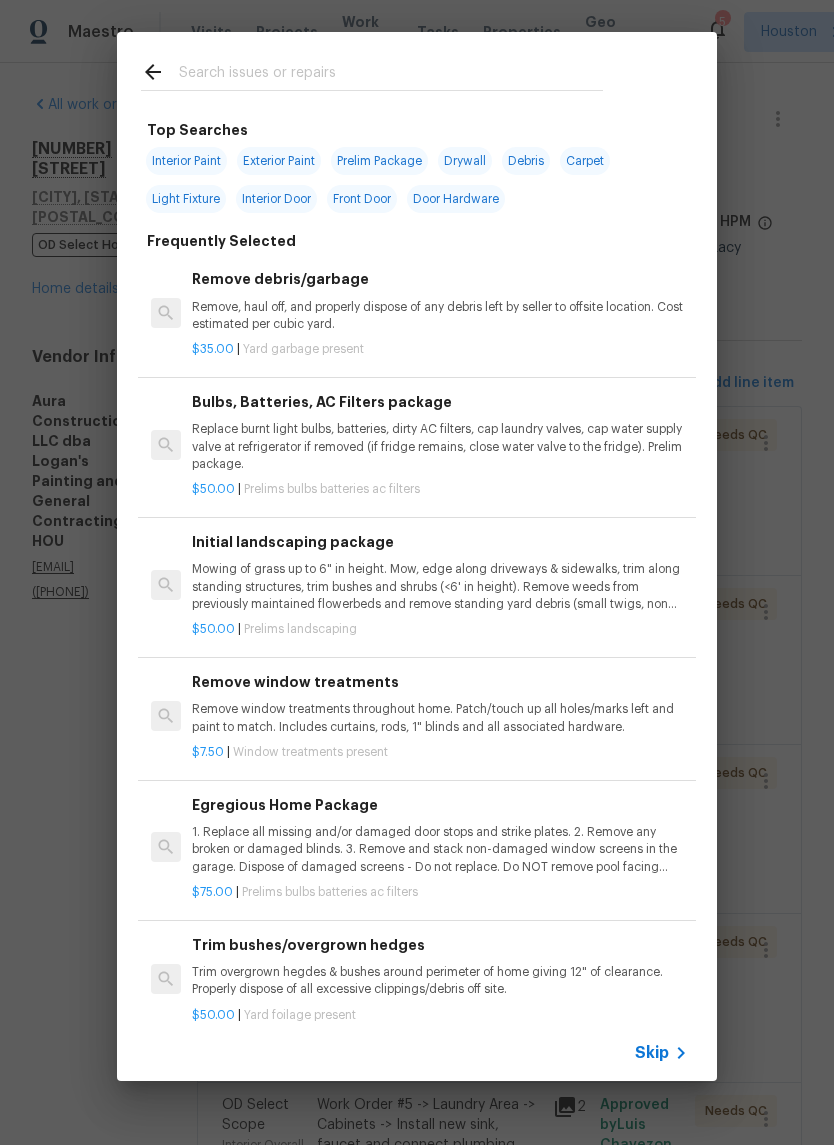 click at bounding box center (391, 75) 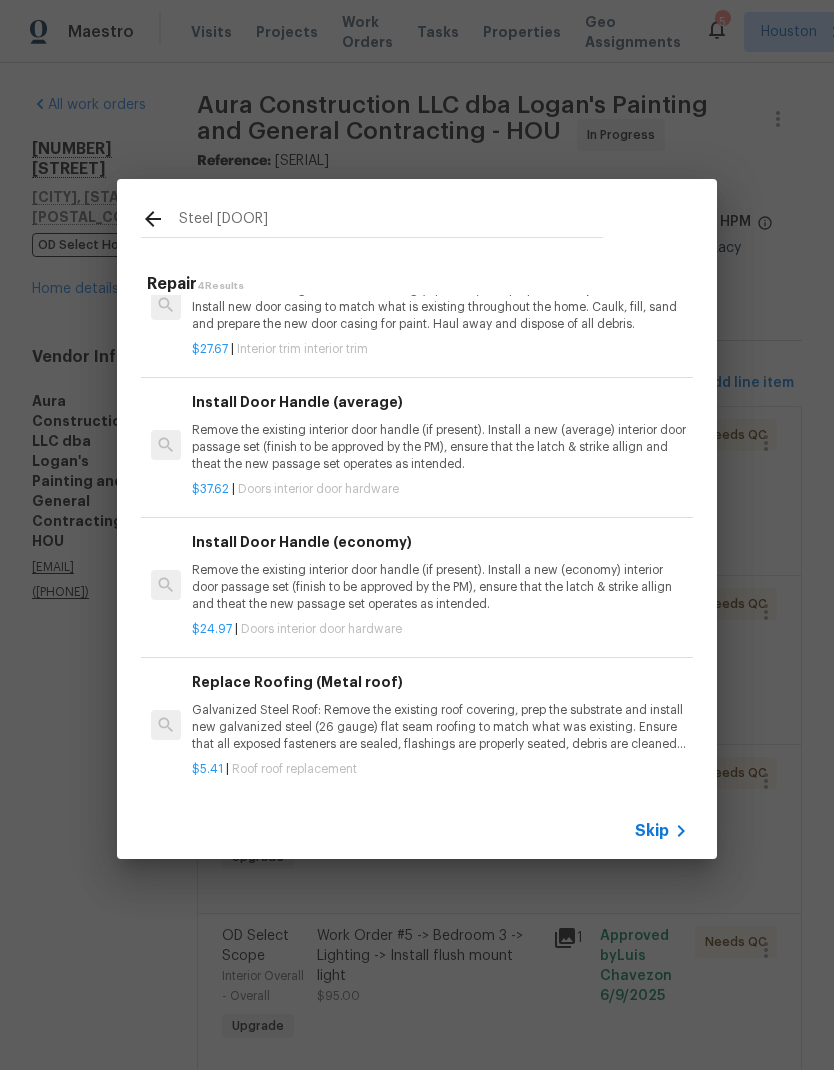 scroll, scrollTop: 59, scrollLeft: 0, axis: vertical 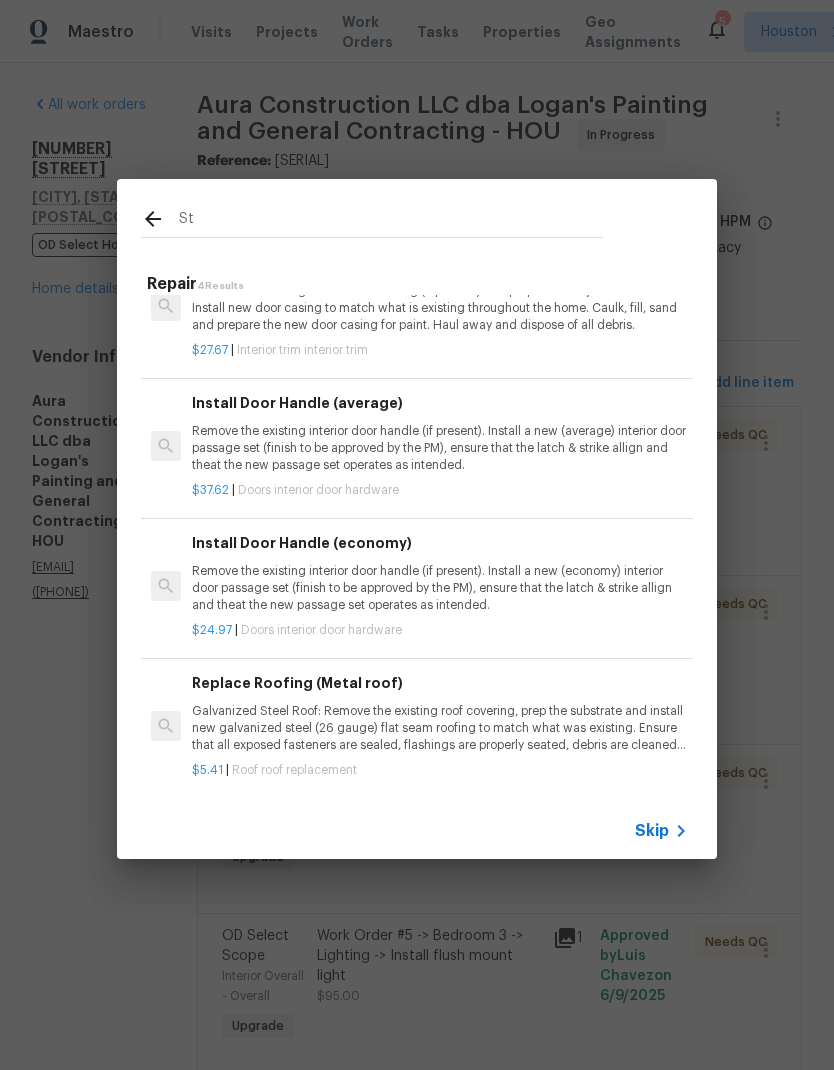 type on "S" 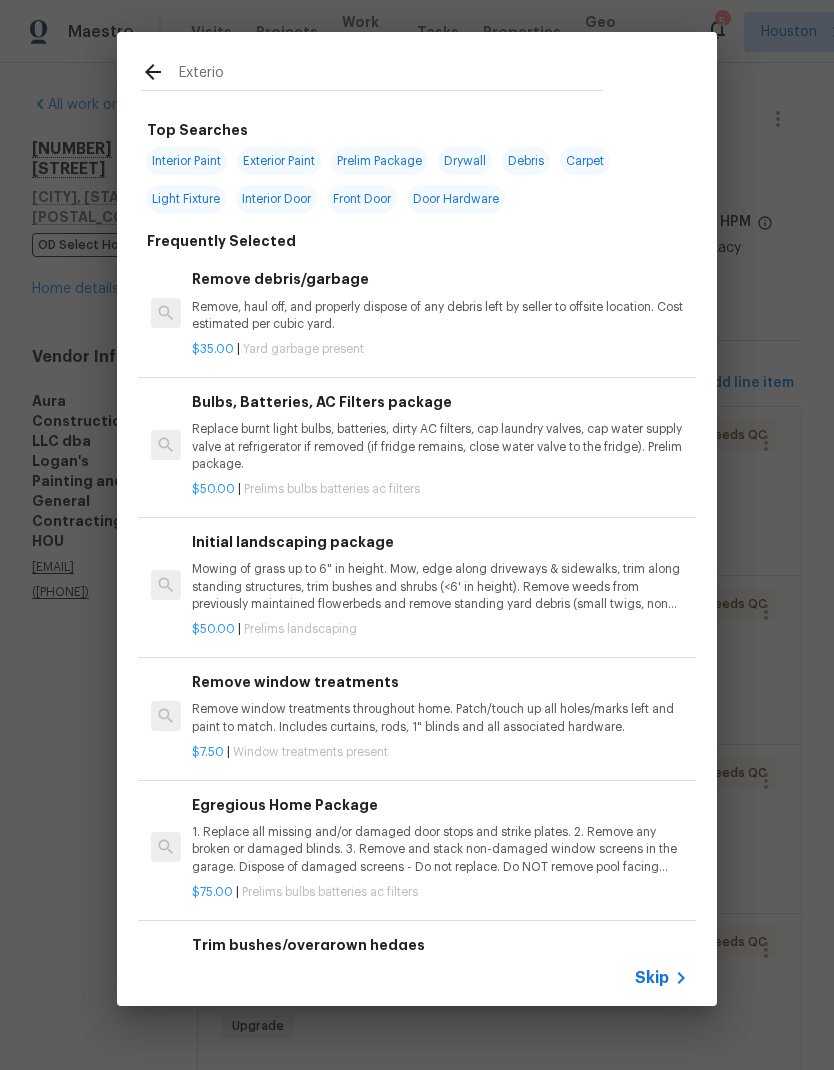 type on "Exterior" 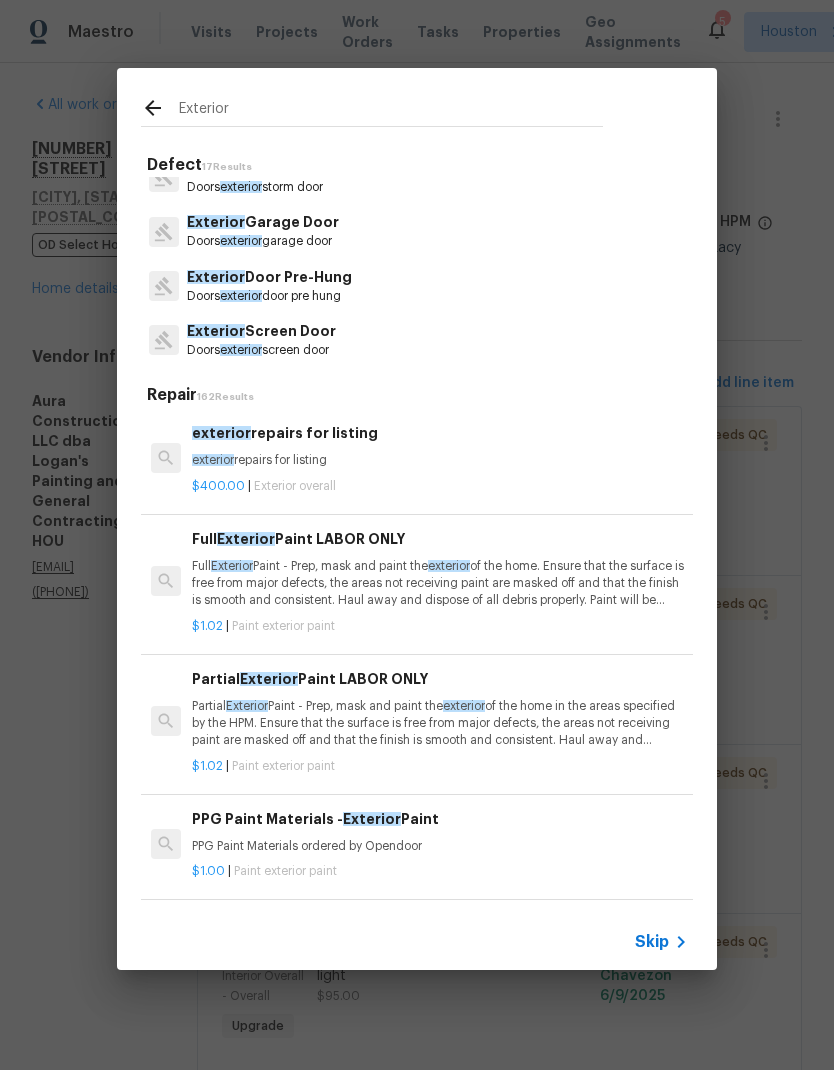 scroll, scrollTop: 250, scrollLeft: 0, axis: vertical 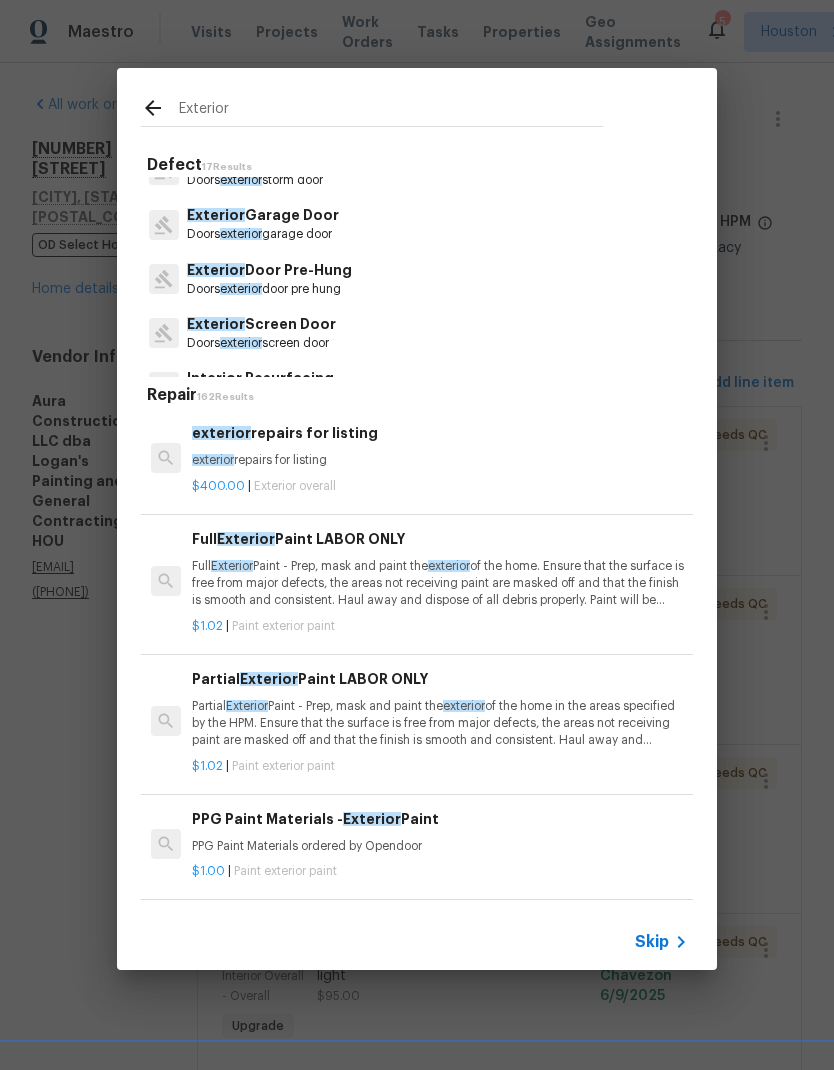 click on "Exterior  Door Pre-Hung" at bounding box center (269, 270) 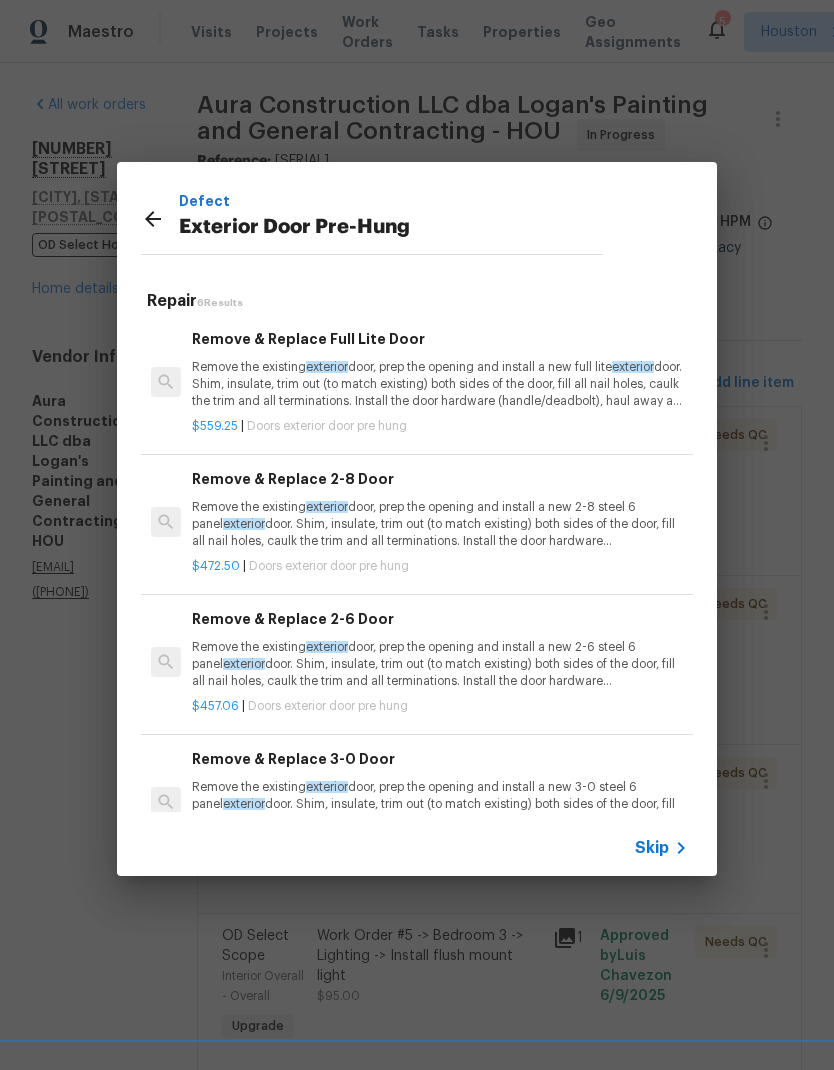 click on "Remove the existing exterior door, prep the opening and install a new full lite exterior door. Shim, insulate, trim out (to match existing) both sides of the door, fill all nail holes, caulk the trim and all terminations. Install the door hardware (handle/deadbolt), haul away and dispose of all debris properly." at bounding box center [440, 384] 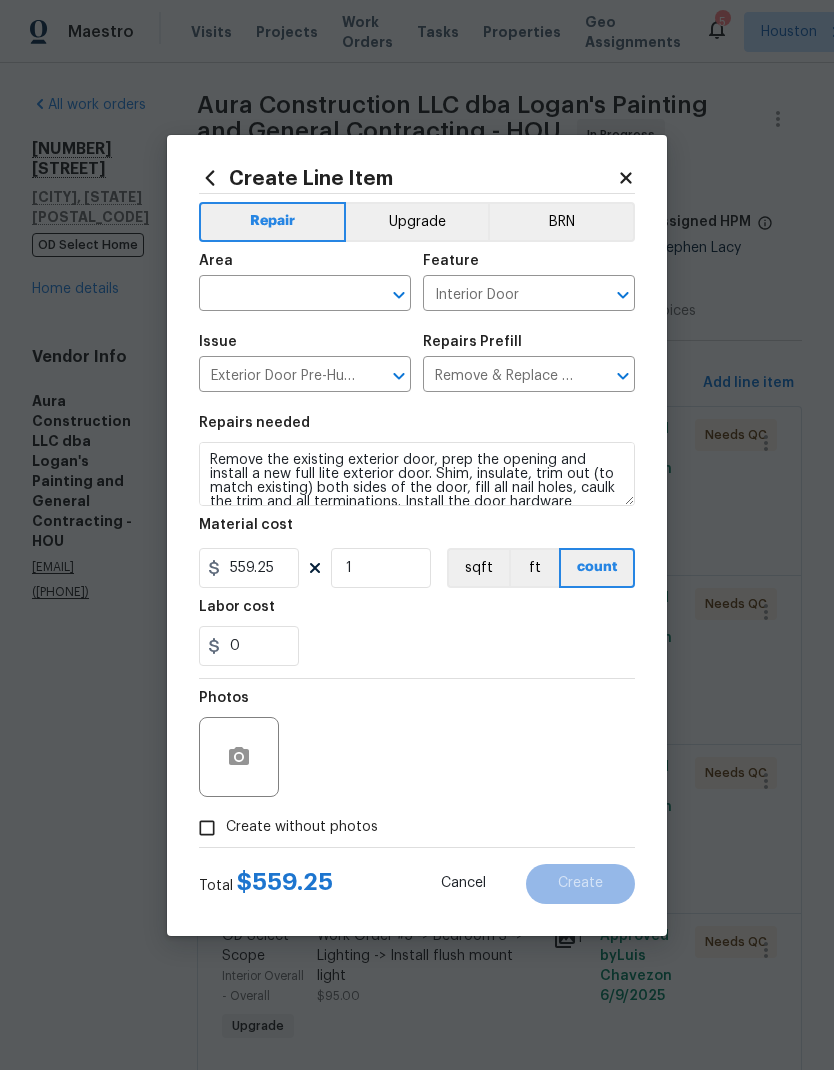 click 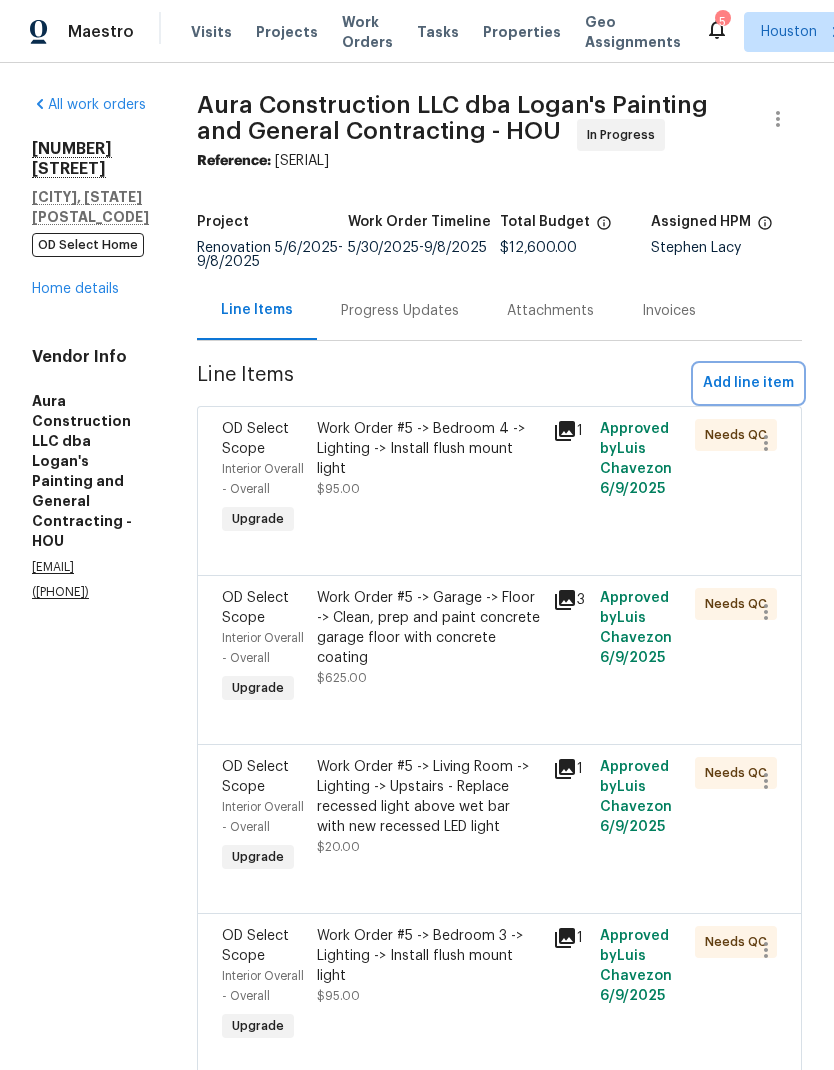 click on "Add line item" at bounding box center (748, 383) 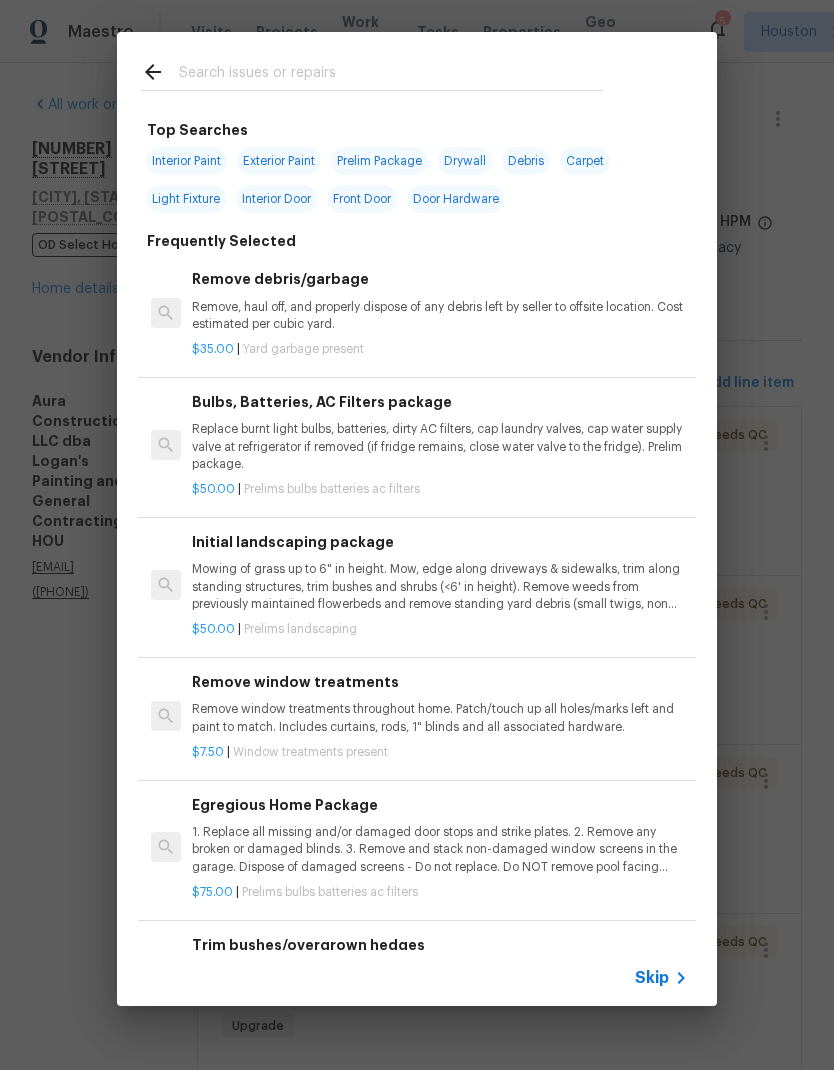 click at bounding box center [391, 75] 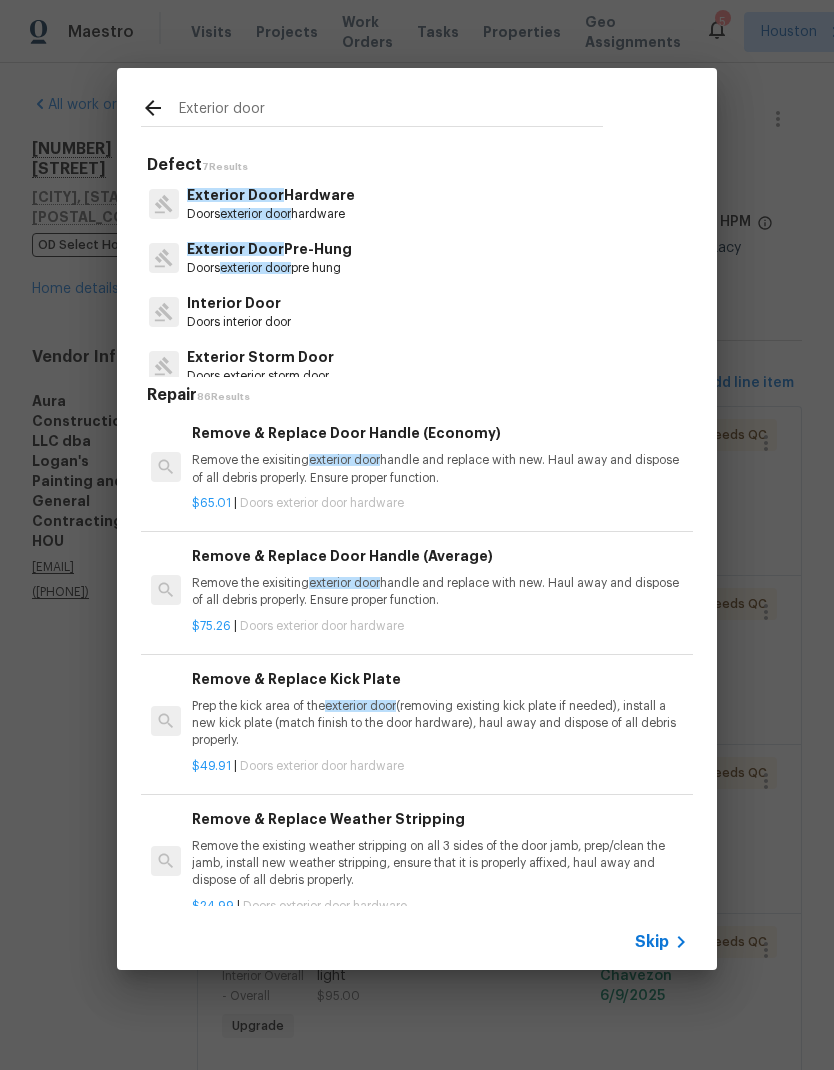 type on "Exterior door" 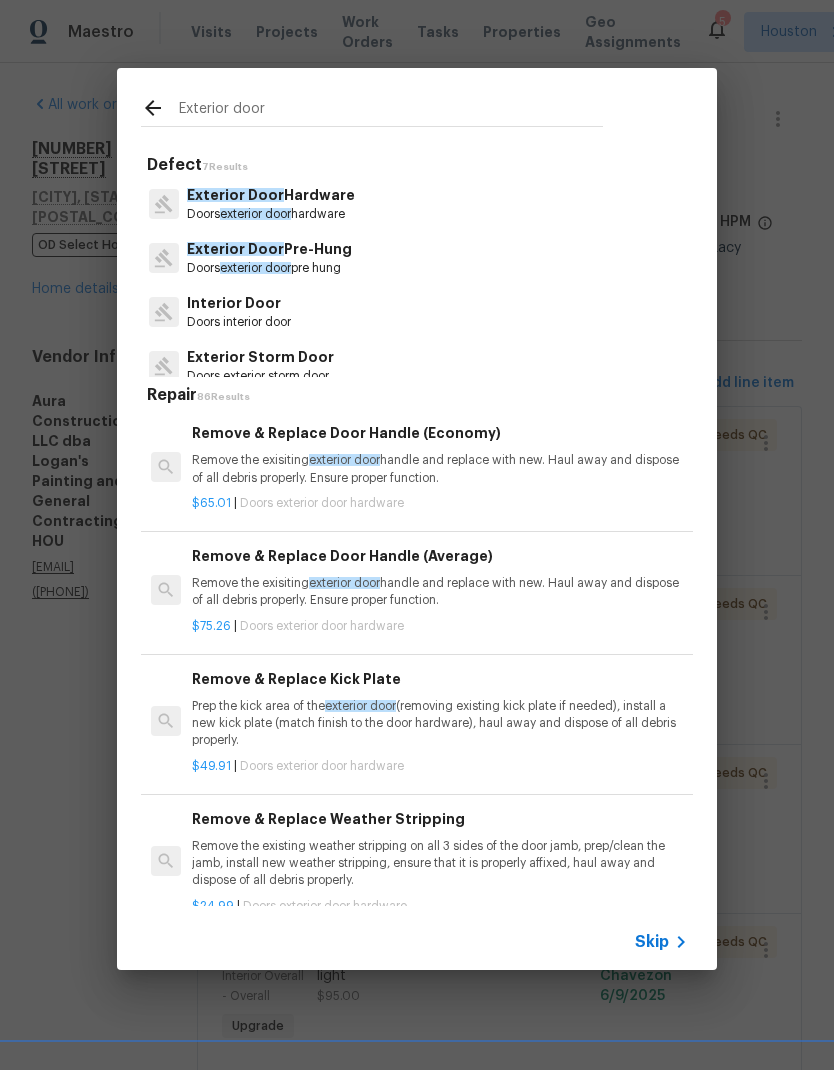 click on "Exterior Door  Pre-Hung Doors  exterior door  pre hung" at bounding box center [417, 258] 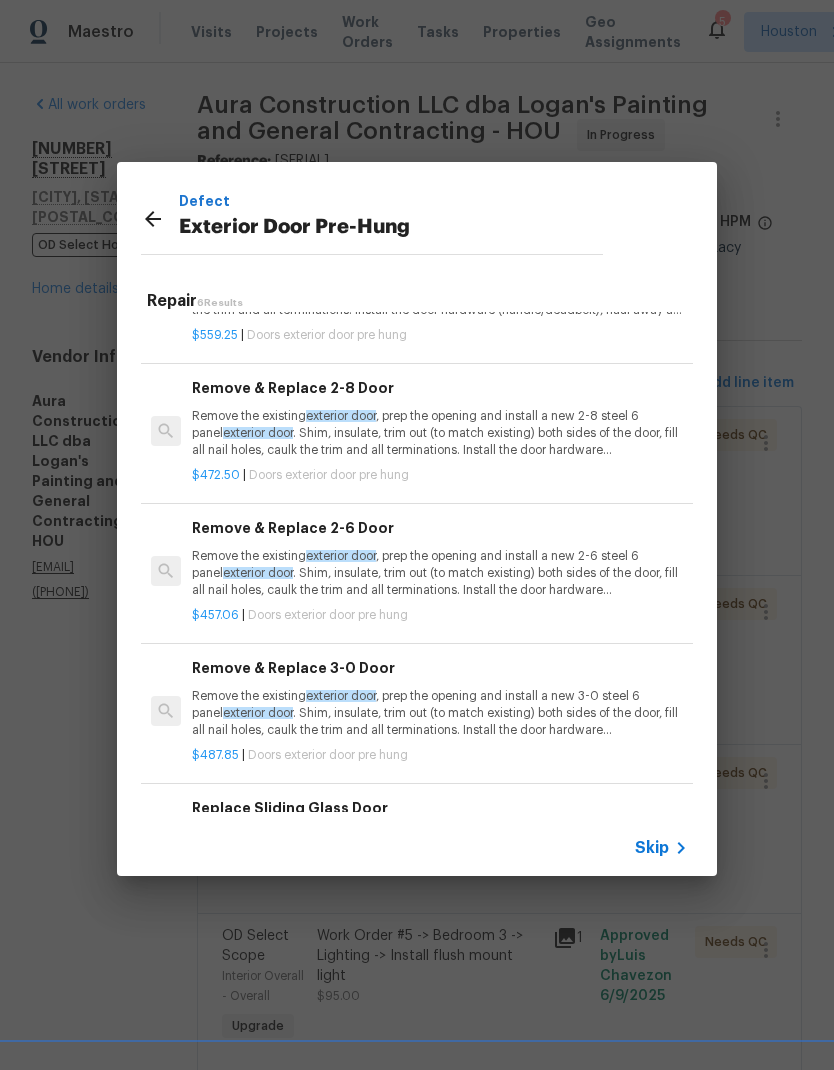scroll, scrollTop: 90, scrollLeft: 0, axis: vertical 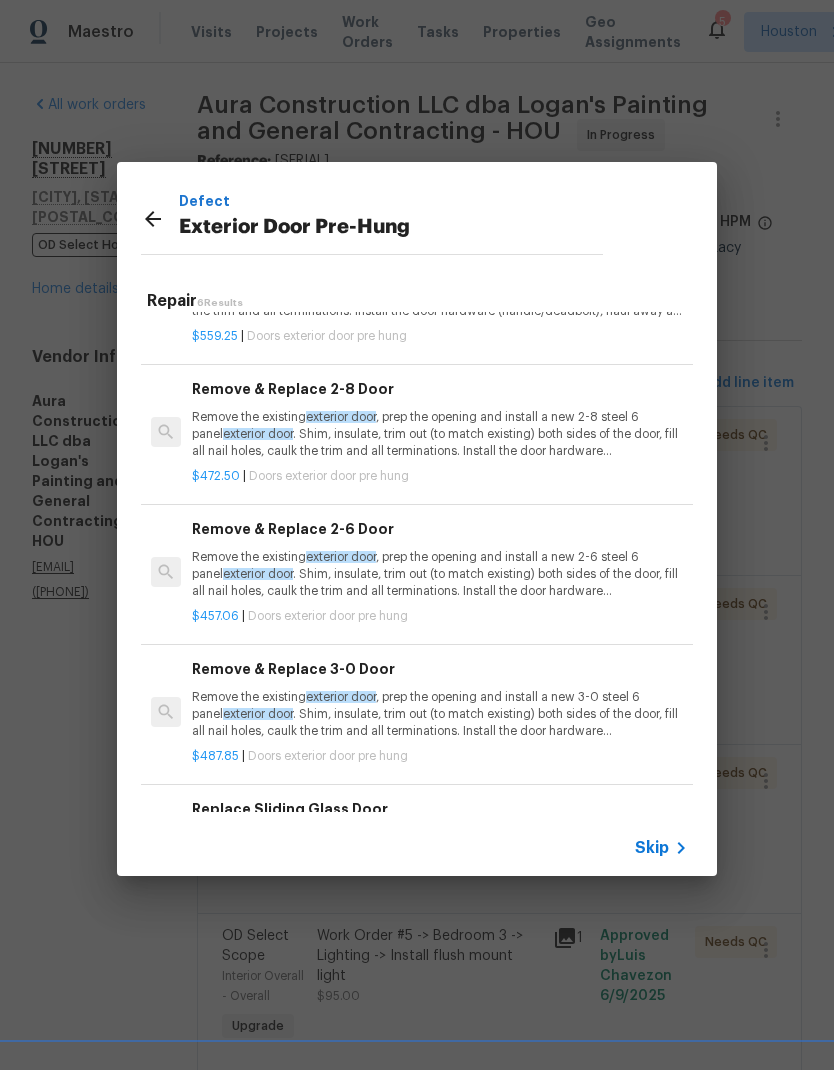 click on "Remove the existing  exterior door , prep the opening and install a new 3-0 steel 6 panel  exterior door . Shim, insulate, trim out (to match existing) both sides of the door, fill all nail holes, caulk the trim and all terminations. Install the door hardware (handle/deadbolt), haul away and dispose of all debris properly." at bounding box center [440, 714] 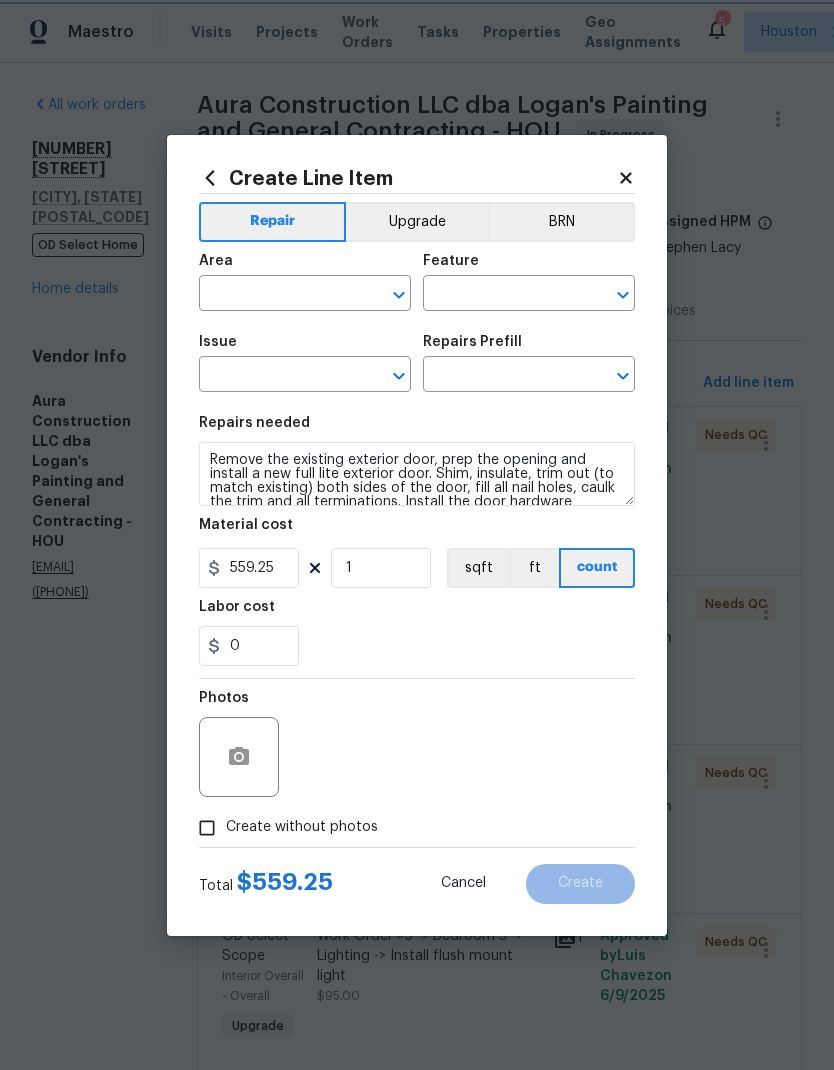 type on "Interior Door" 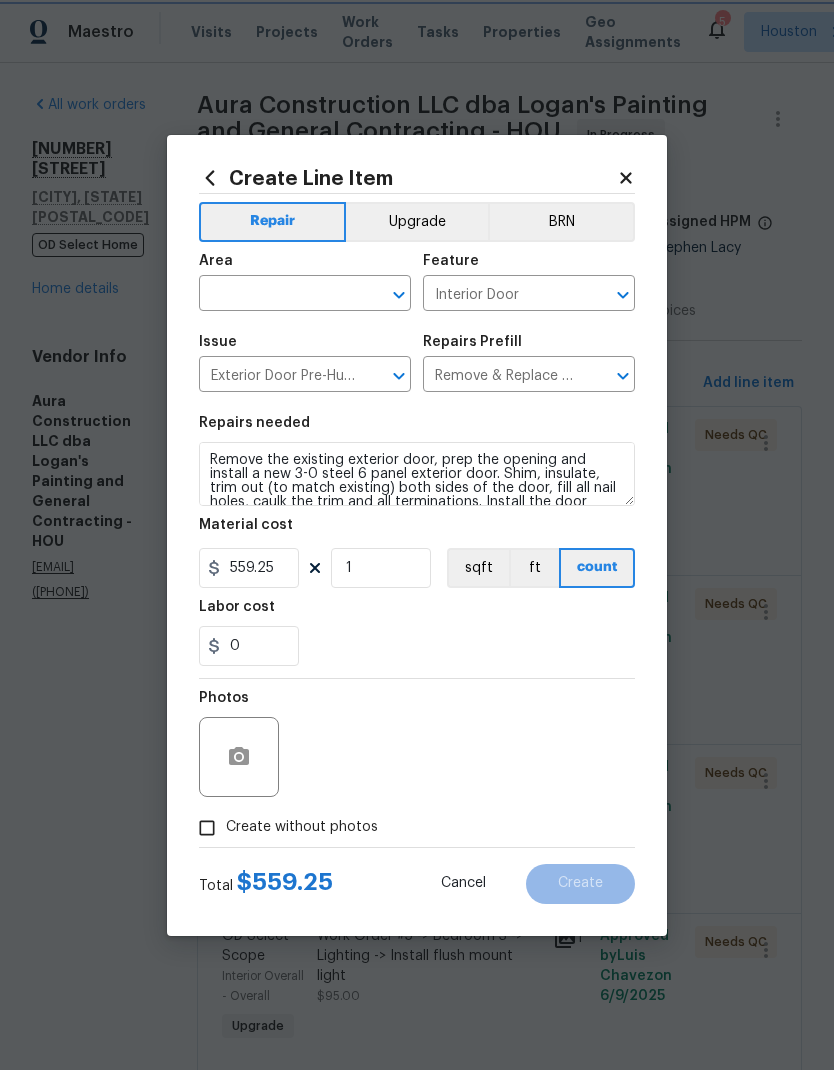 type on "Remove & Replace 3-0 Door $487.85" 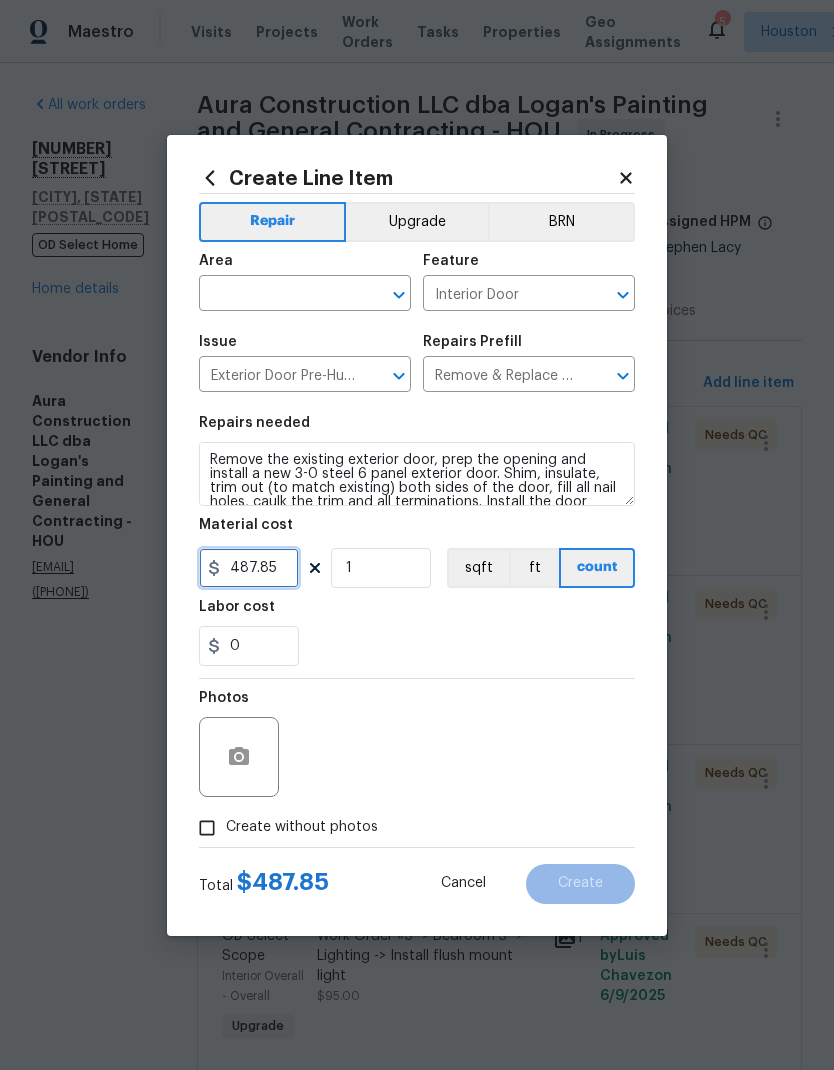 click on "487.85" at bounding box center (249, 568) 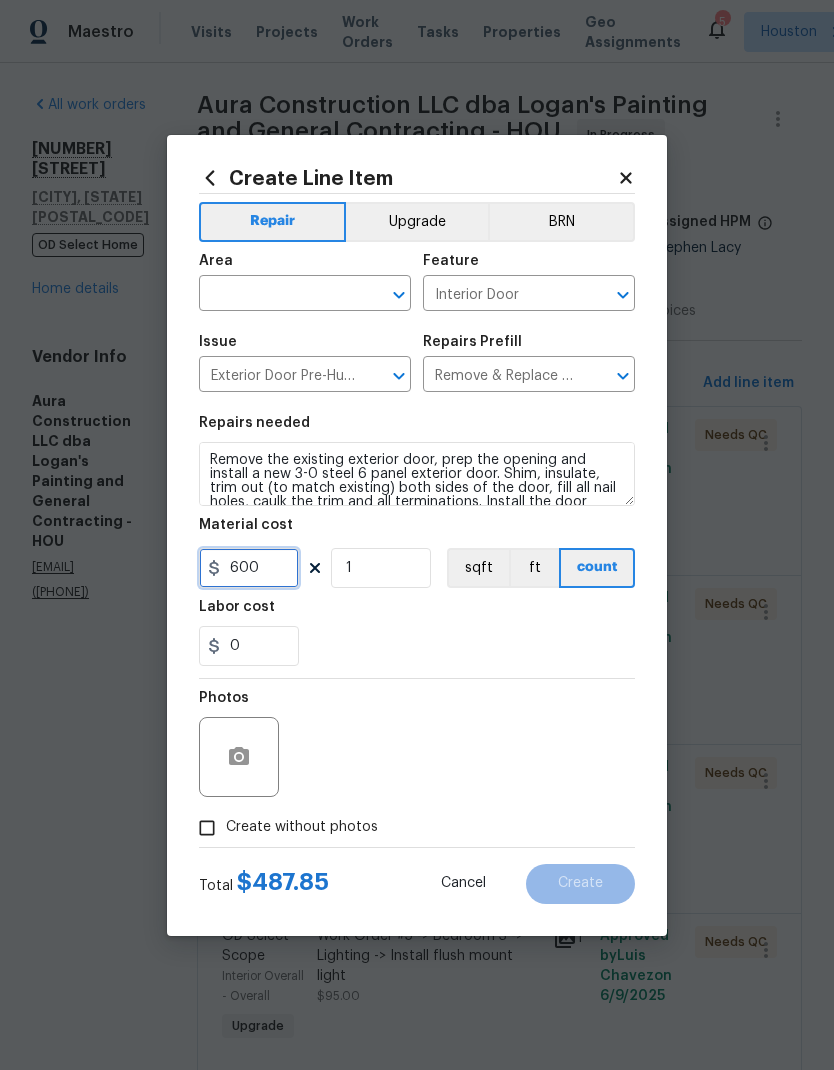 type on "600" 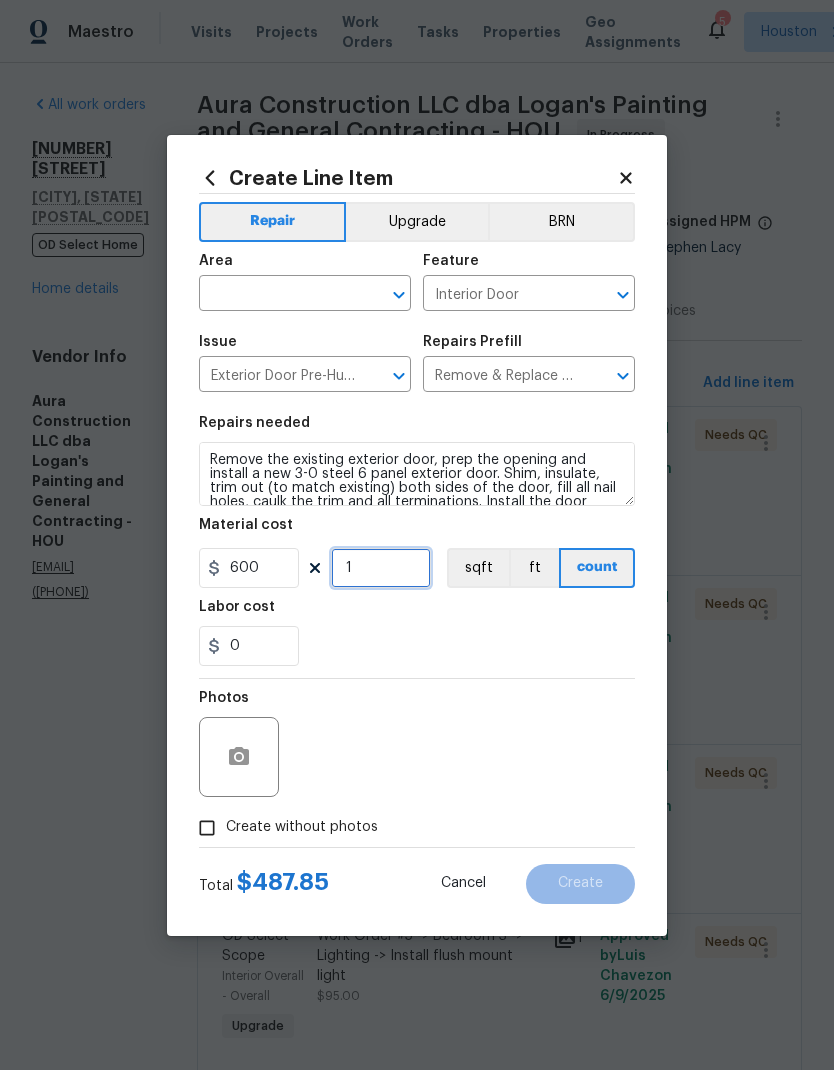 click on "1" at bounding box center (381, 568) 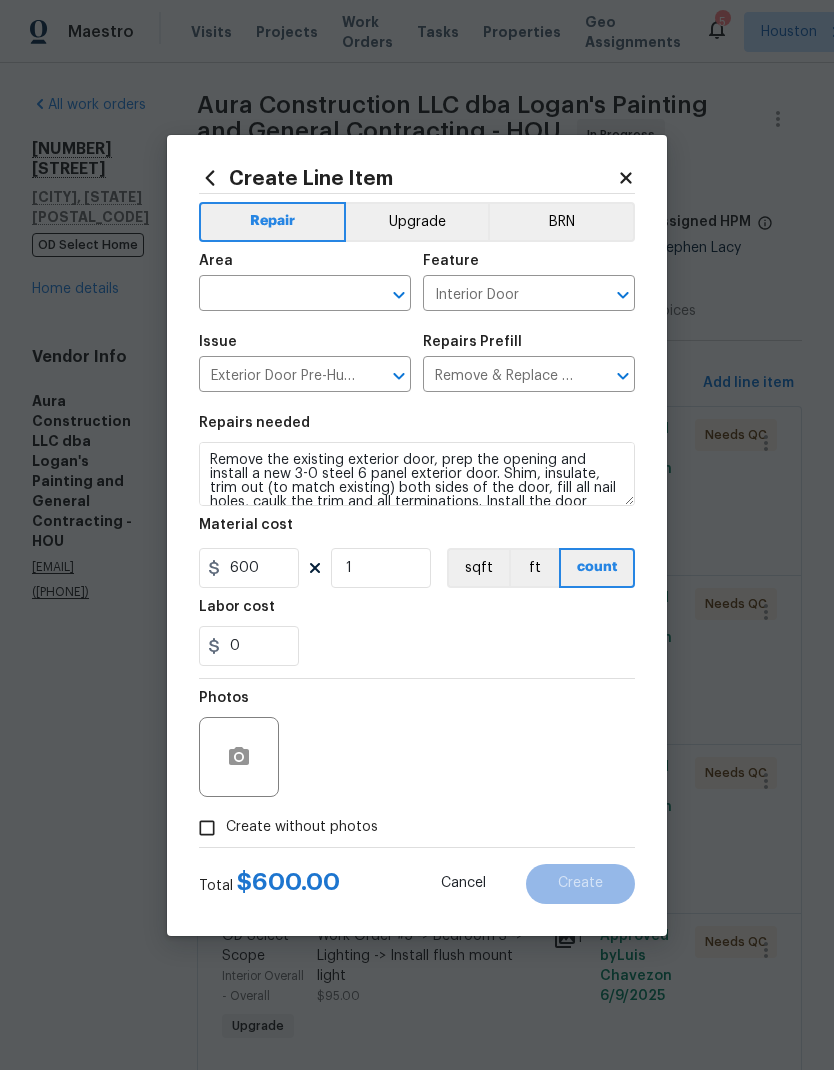 click at bounding box center (277, 295) 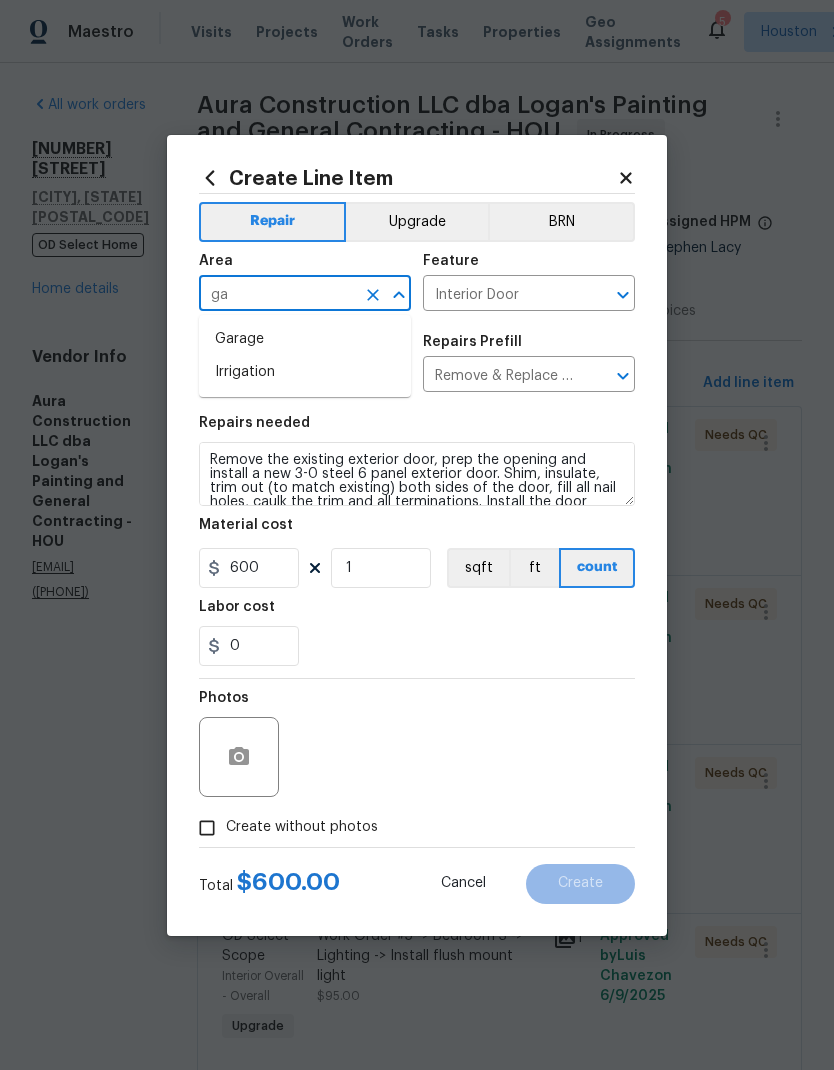 click on "Garage" at bounding box center [305, 339] 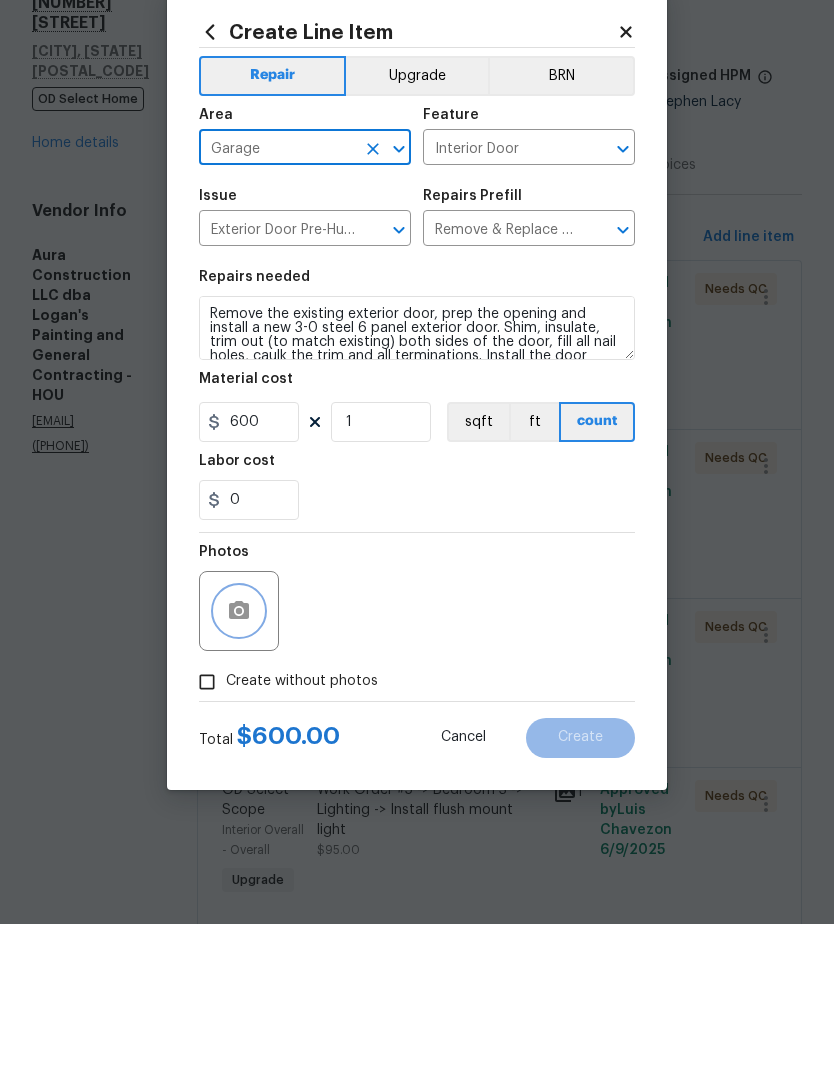 click 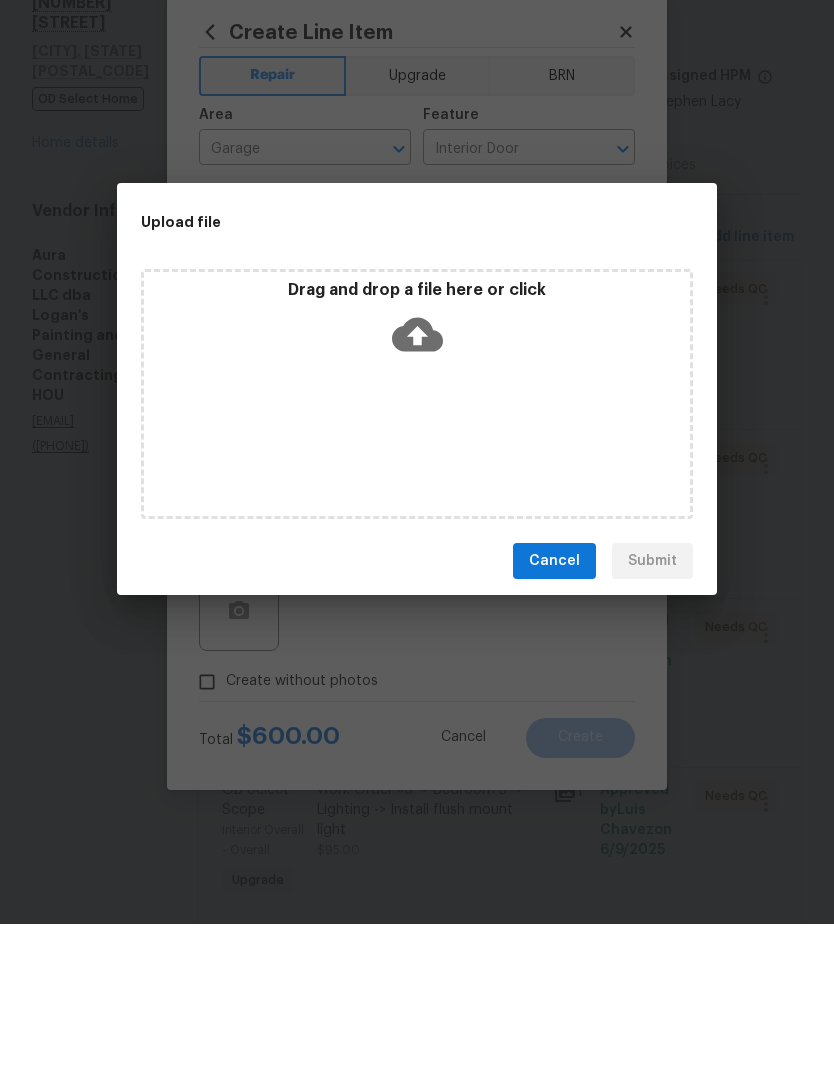 scroll, scrollTop: 80, scrollLeft: 0, axis: vertical 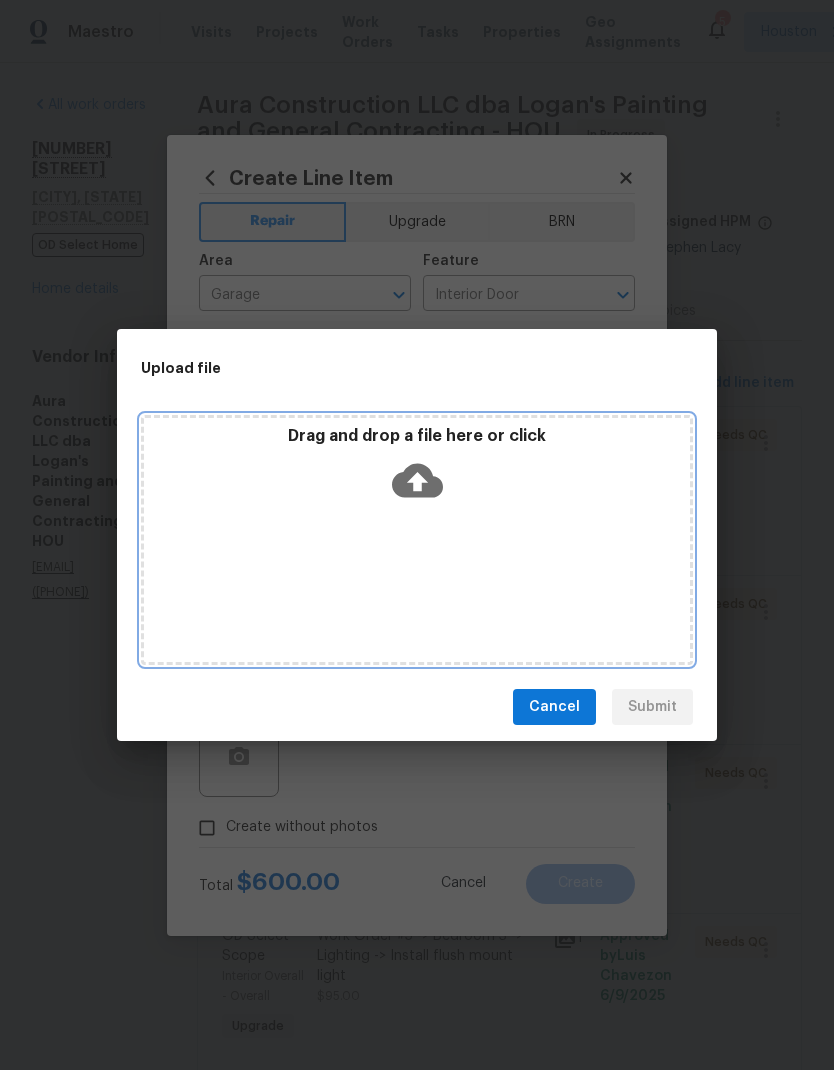 click 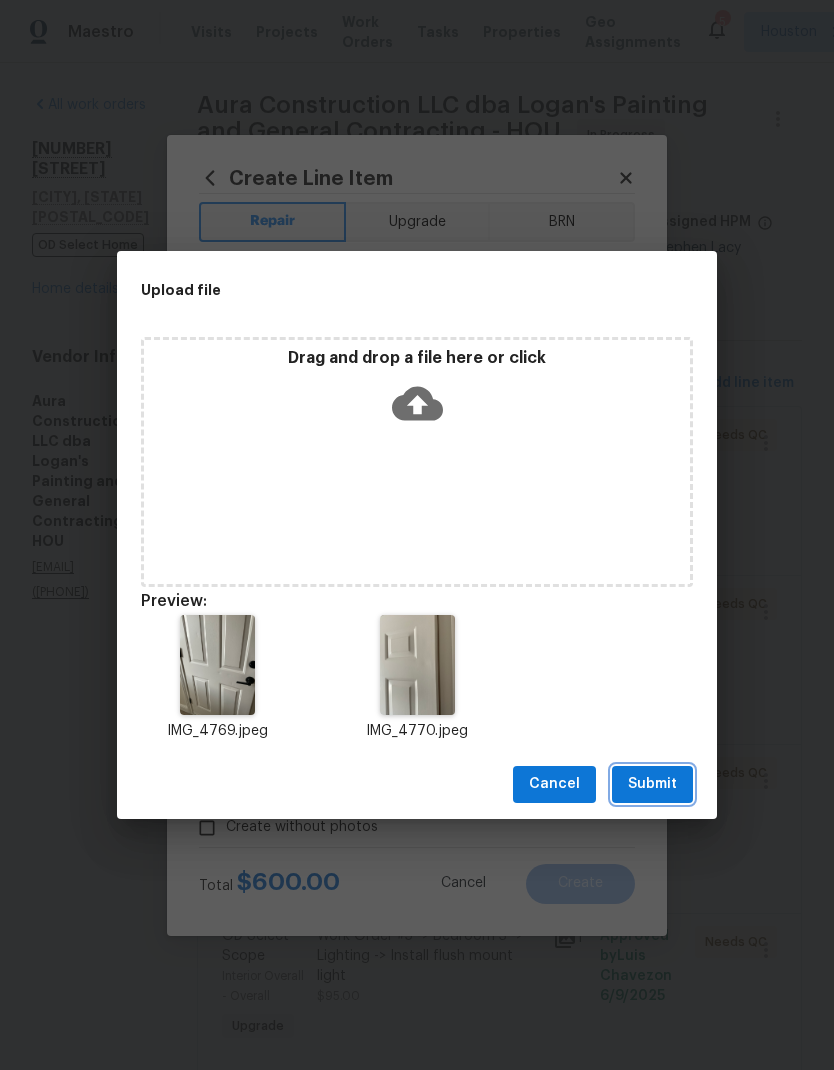 click on "Submit" at bounding box center [652, 784] 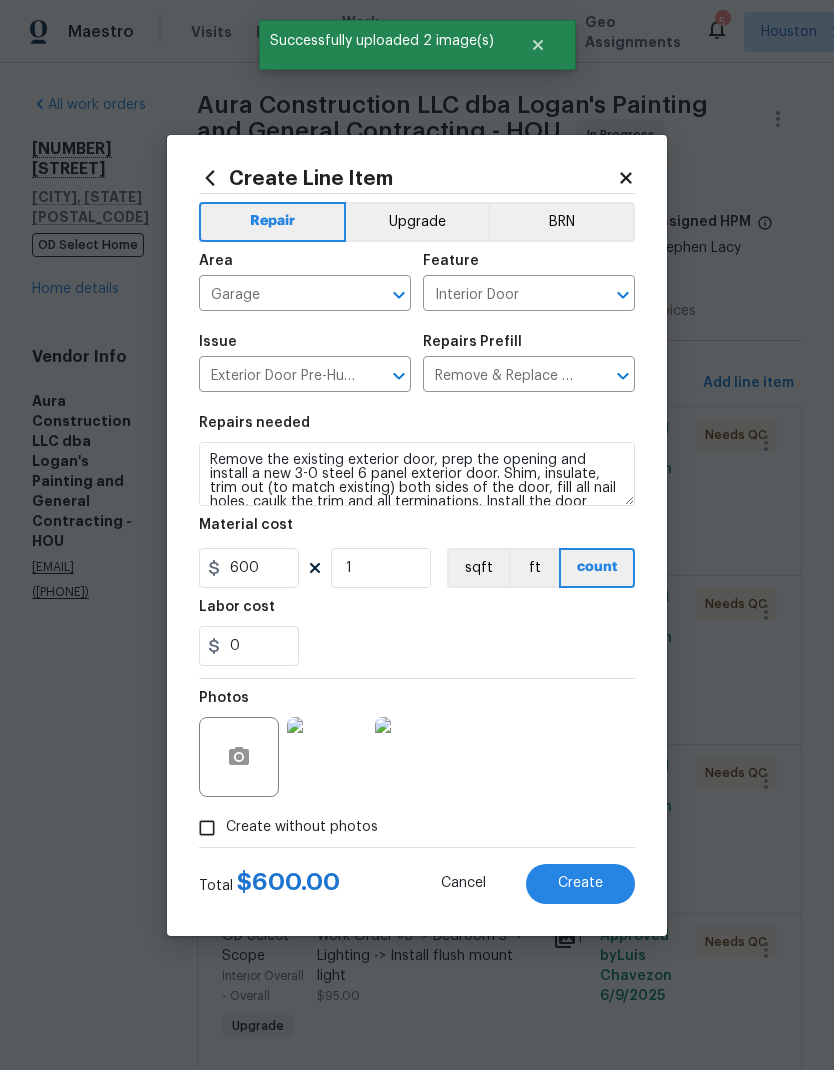 click on "Upgrade" at bounding box center (417, 222) 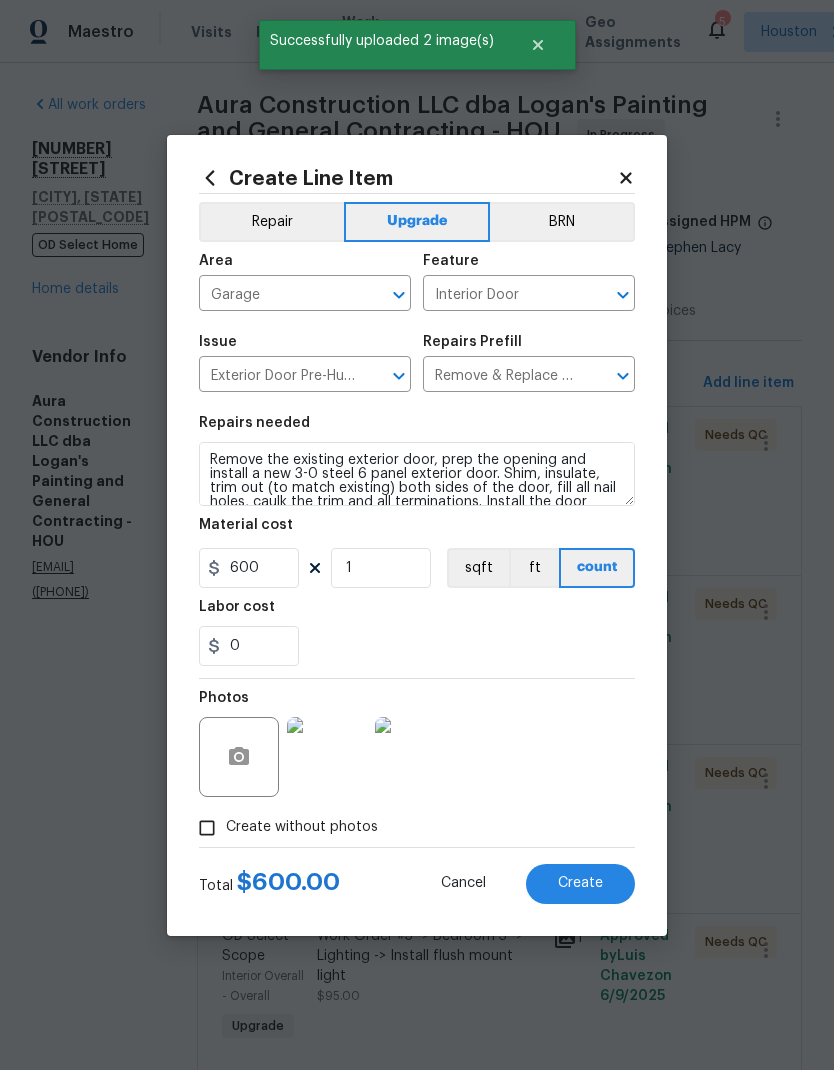 click on "Create" at bounding box center (580, 883) 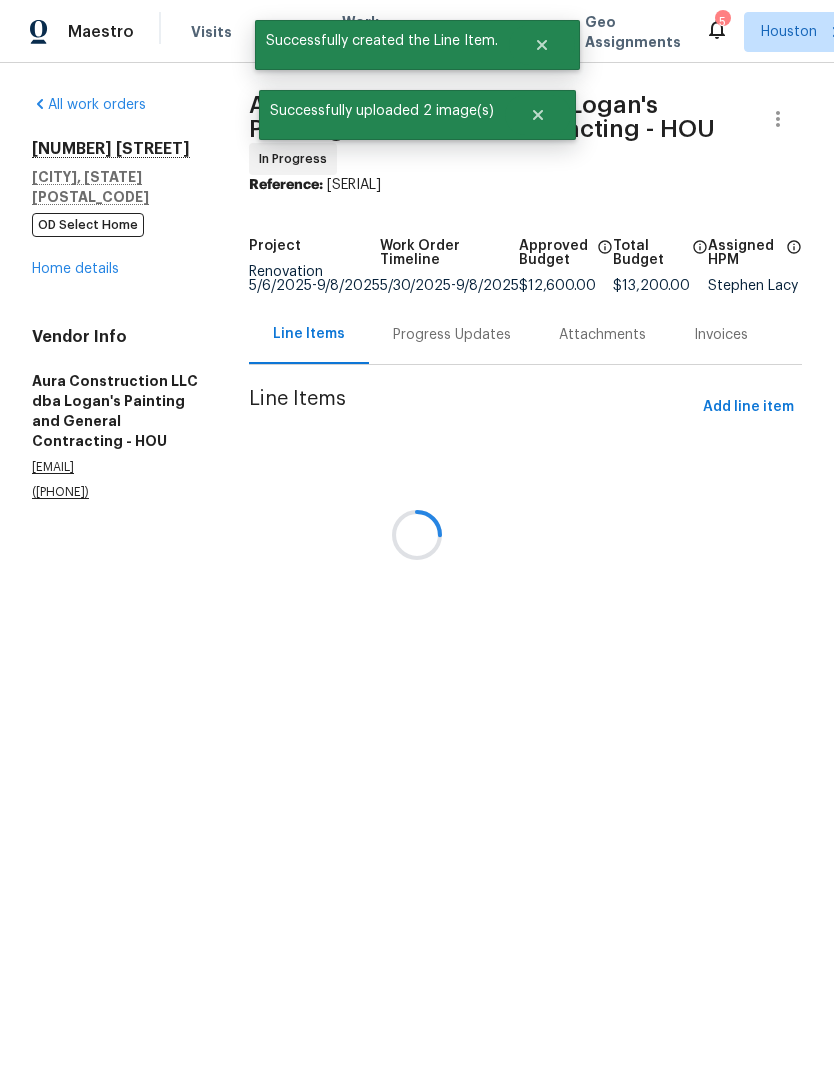 scroll, scrollTop: 0, scrollLeft: 0, axis: both 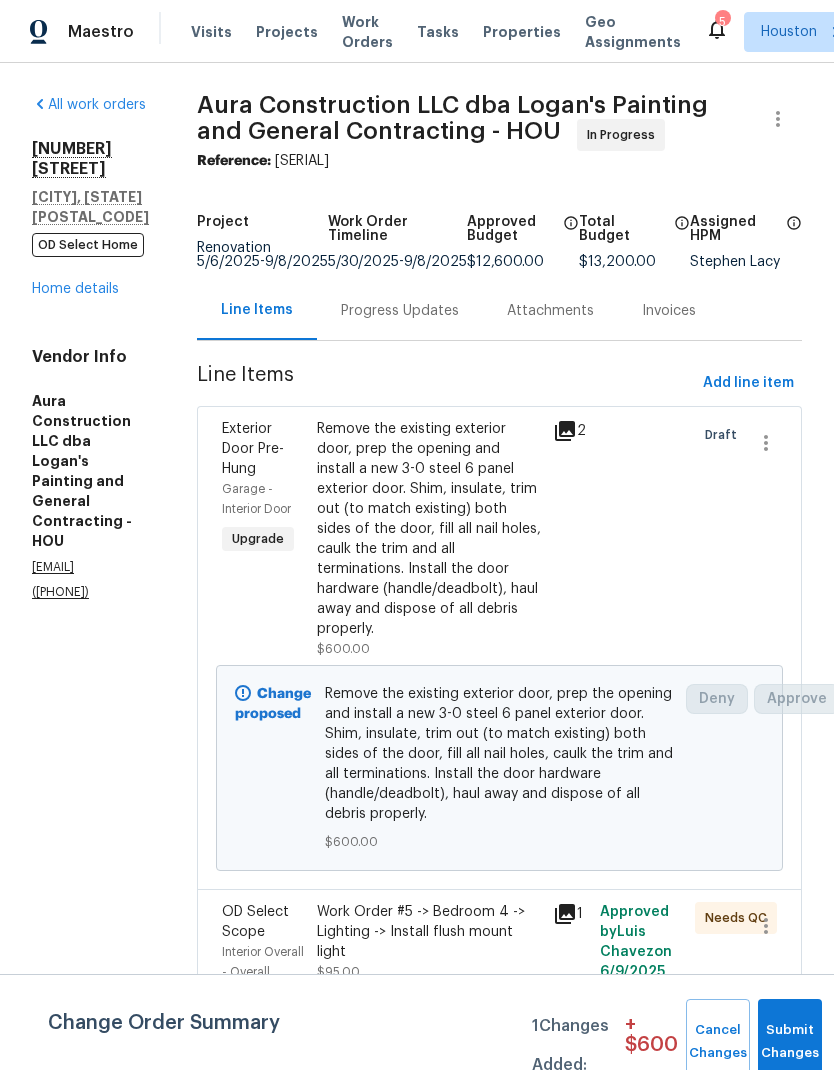 click on "Home details" at bounding box center (75, 289) 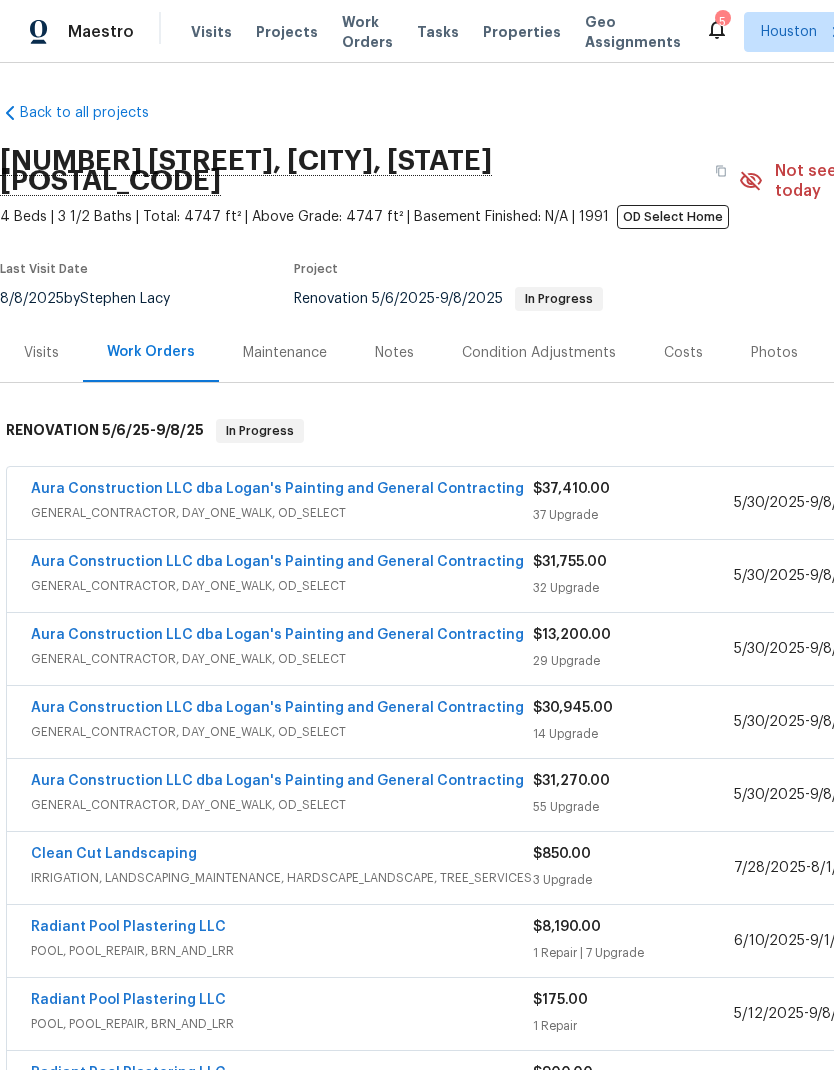 click on "GENERAL_CONTRACTOR, DAY_ONE_WALK, OD_SELECT" at bounding box center [282, 513] 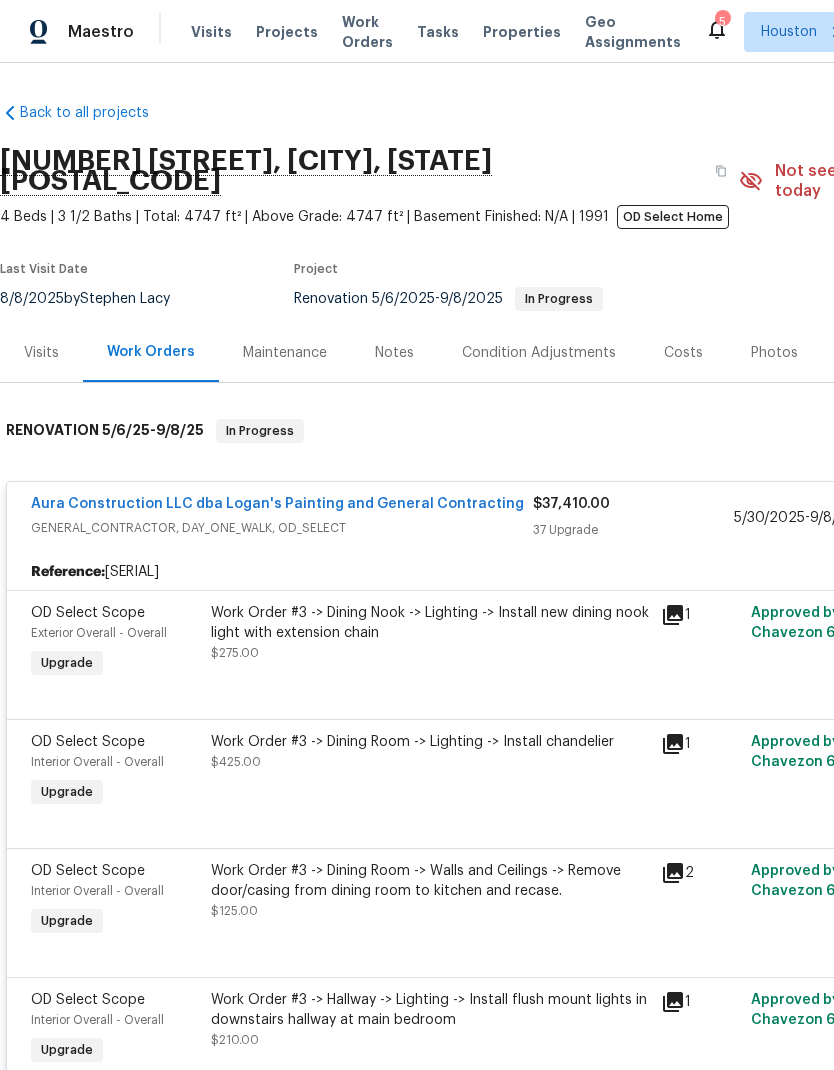 click on "GENERAL_CONTRACTOR, DAY_ONE_WALK, OD_SELECT" at bounding box center [282, 528] 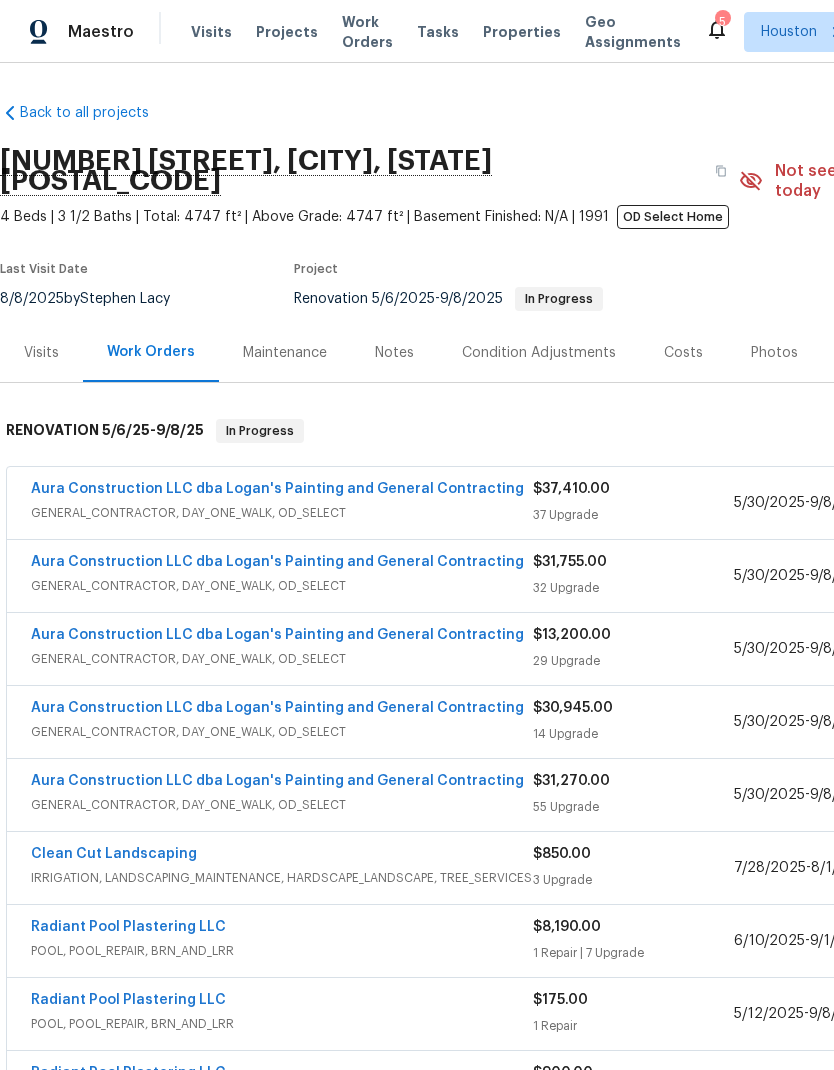 click on "Aura Construction LLC dba Logan's Painting and General Contracting GENERAL_CONTRACTOR, DAY_ONE_WALK, OD_SELECT" at bounding box center (282, 576) 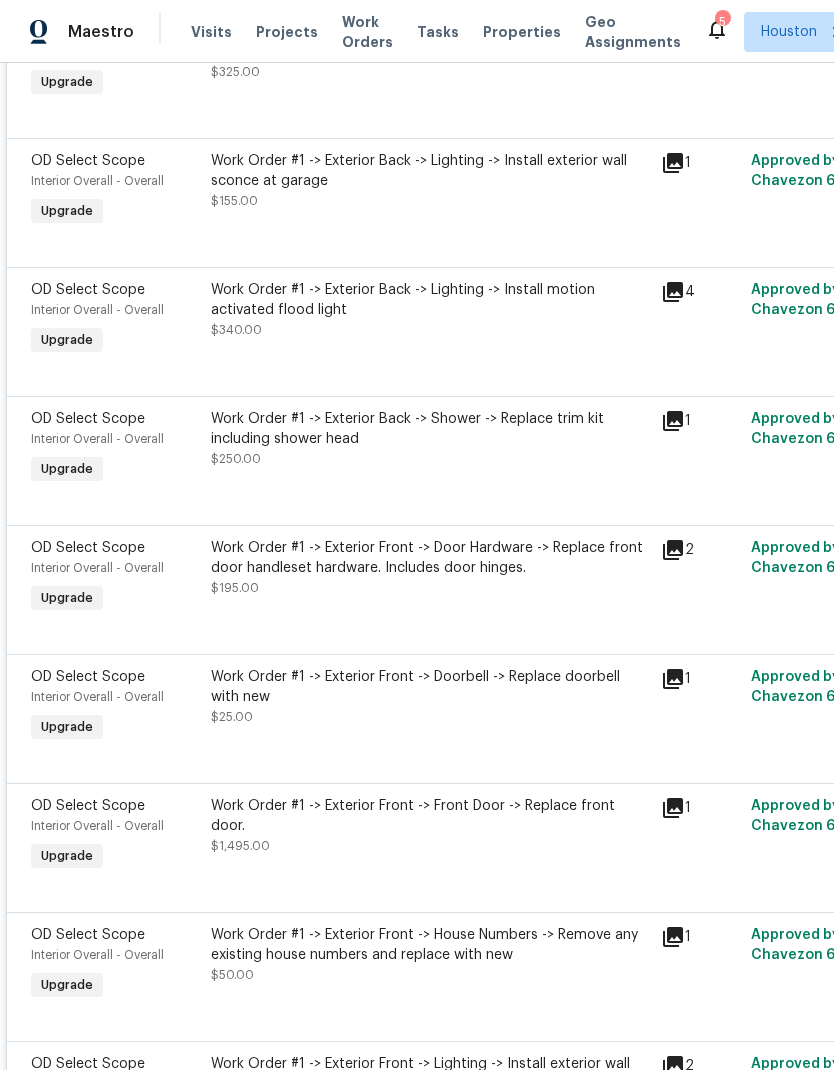 scroll, scrollTop: 1324, scrollLeft: -1, axis: both 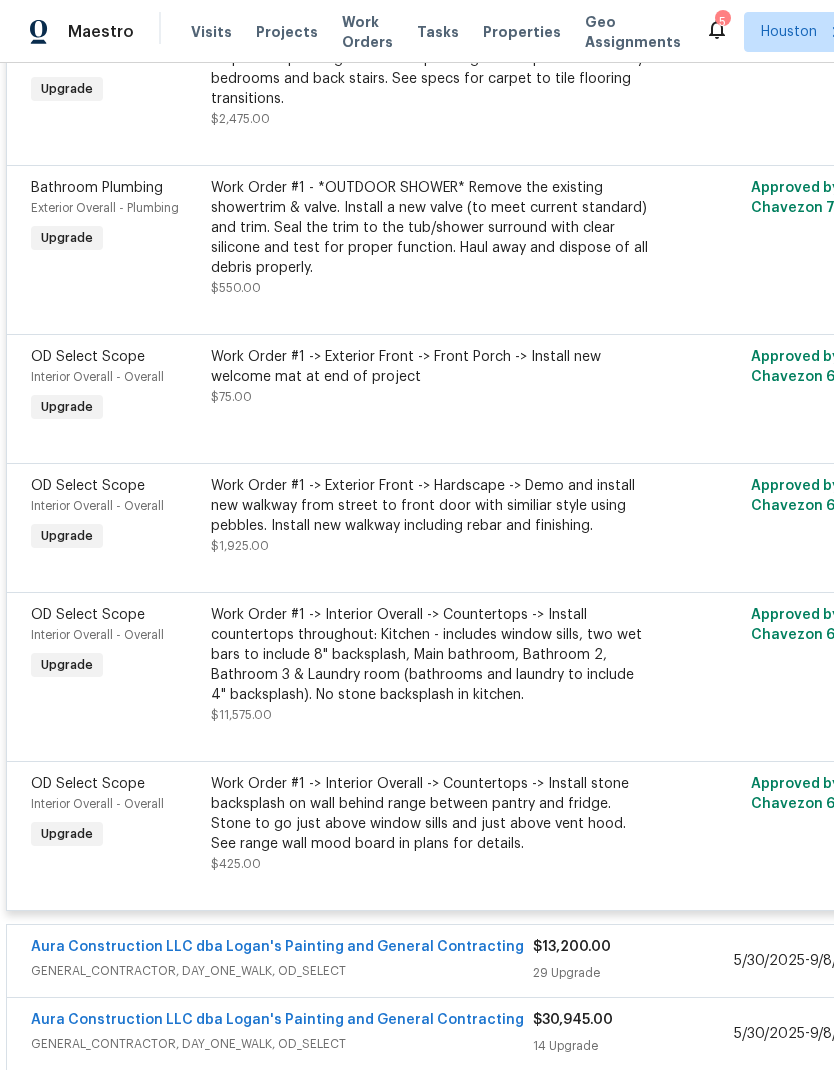click on "Work Order #1 -> Exterior Front -> Hardscape -> Demo and install new walkway from street to front door with similiar style using pebbles. Install new walkway including rebar and finishing." at bounding box center (430, 506) 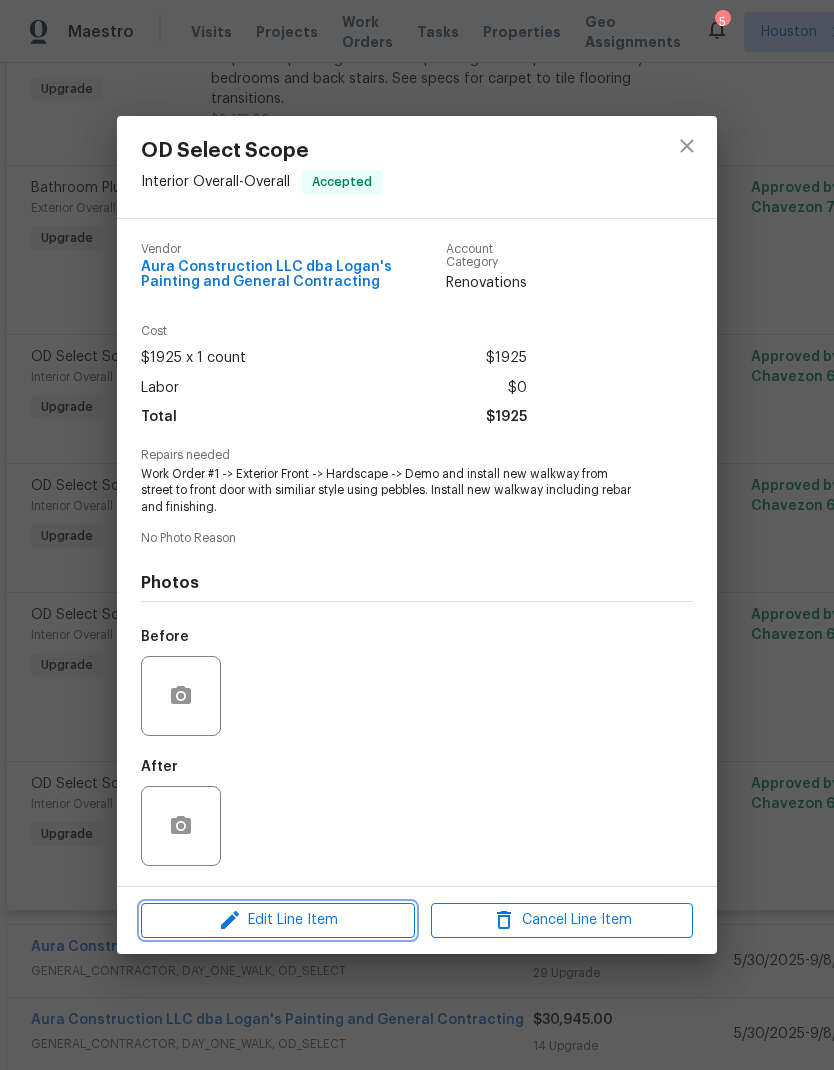 click on "Edit Line Item" at bounding box center (278, 920) 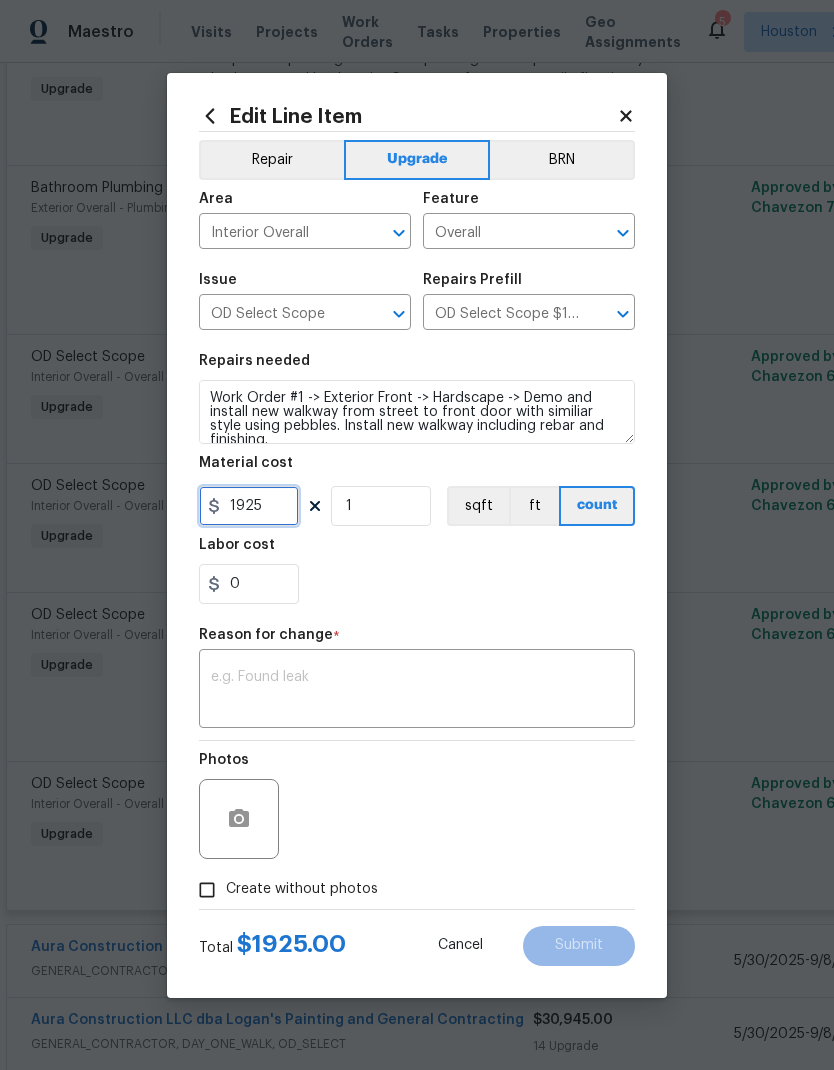 click on "1925" at bounding box center (249, 506) 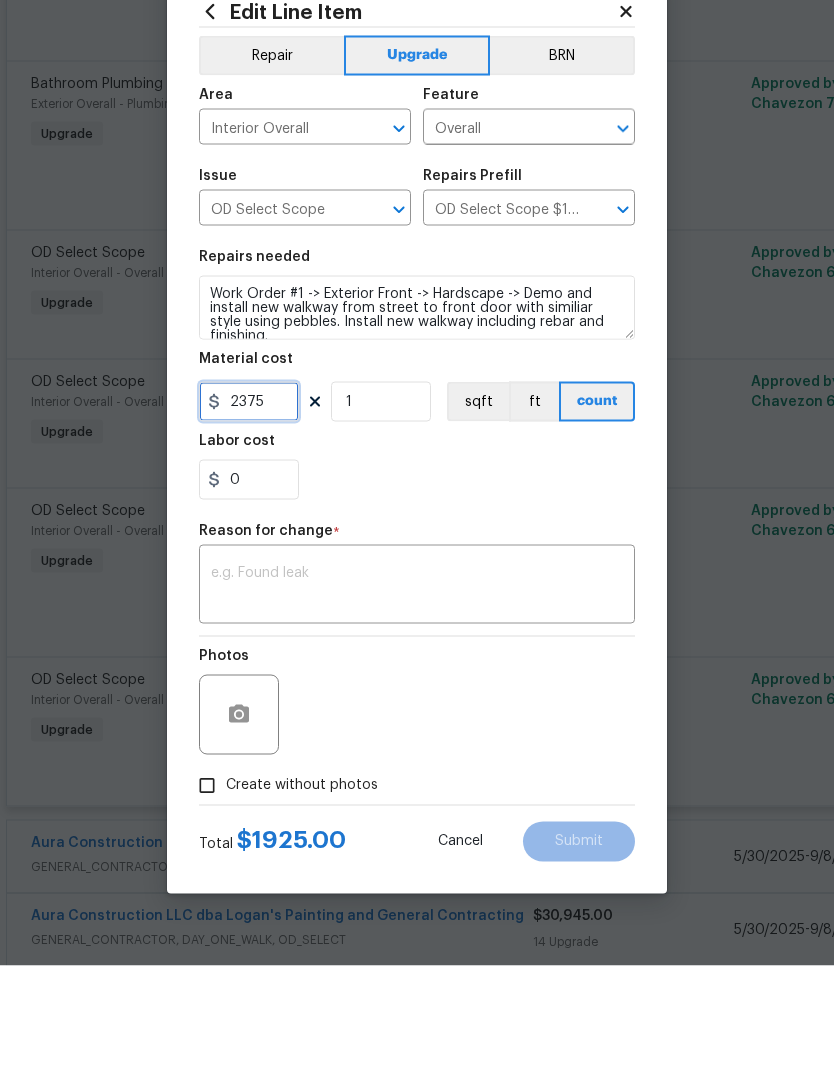 type on "2375" 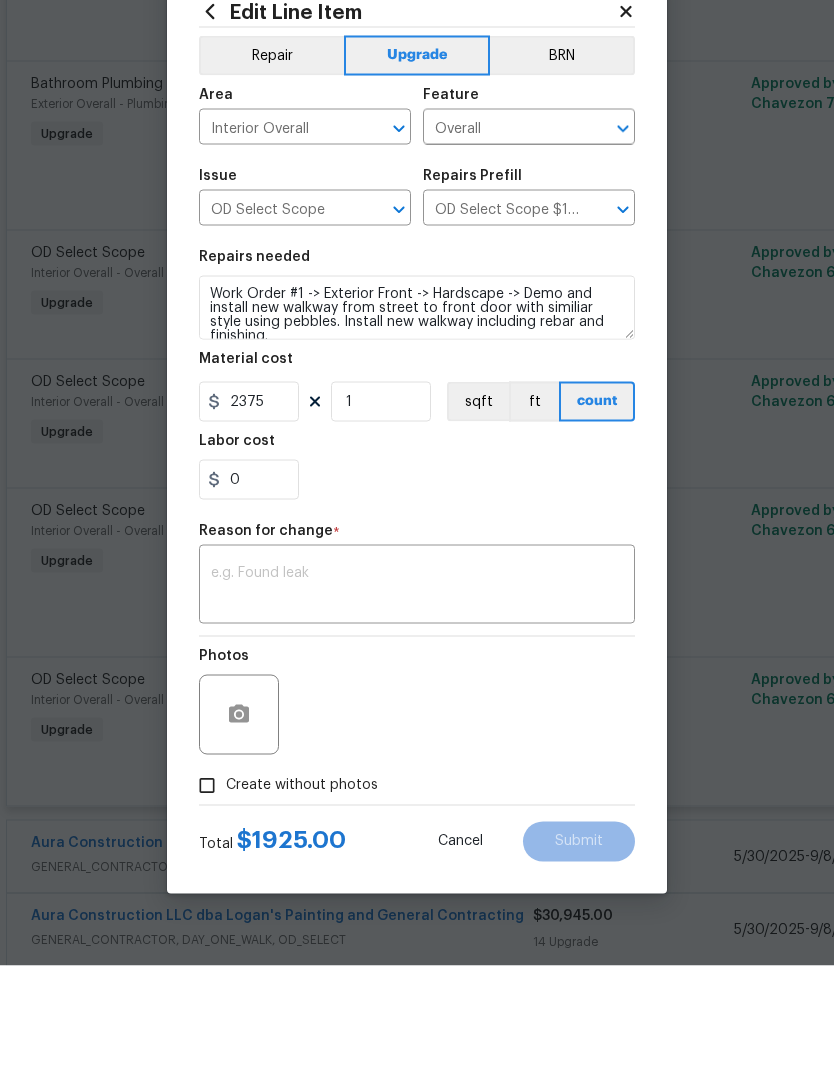 click at bounding box center (417, 691) 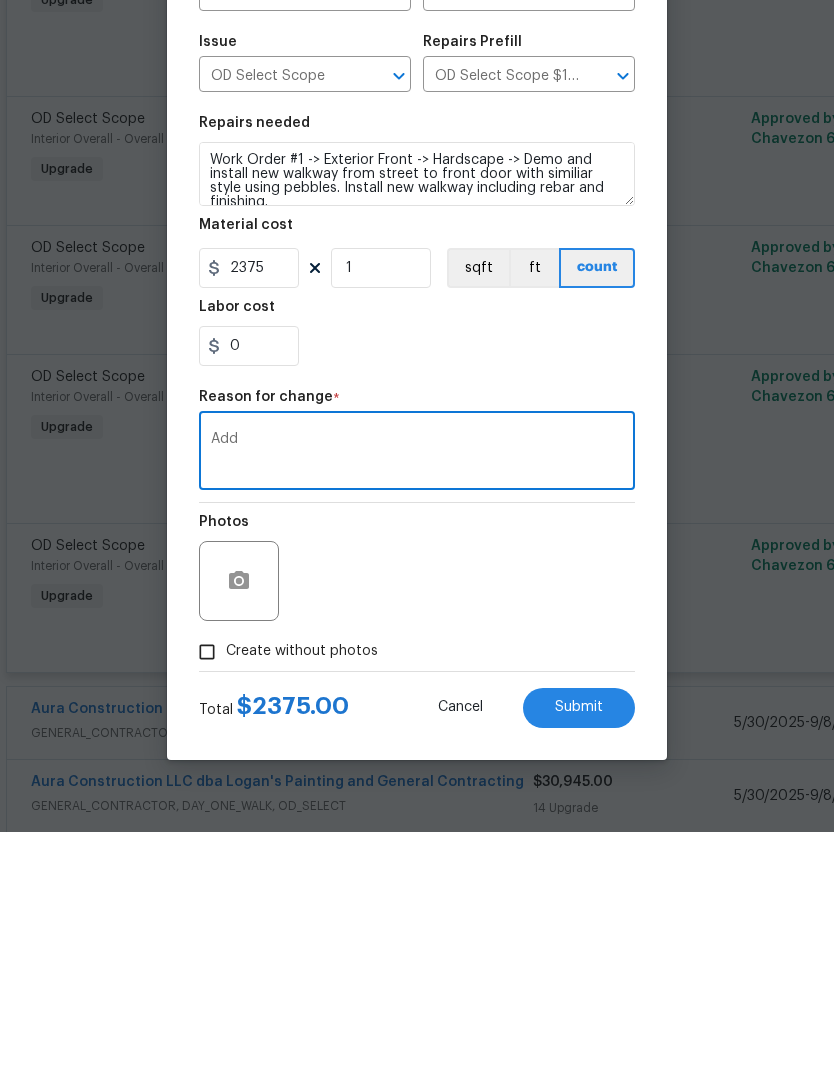 type on "Add" 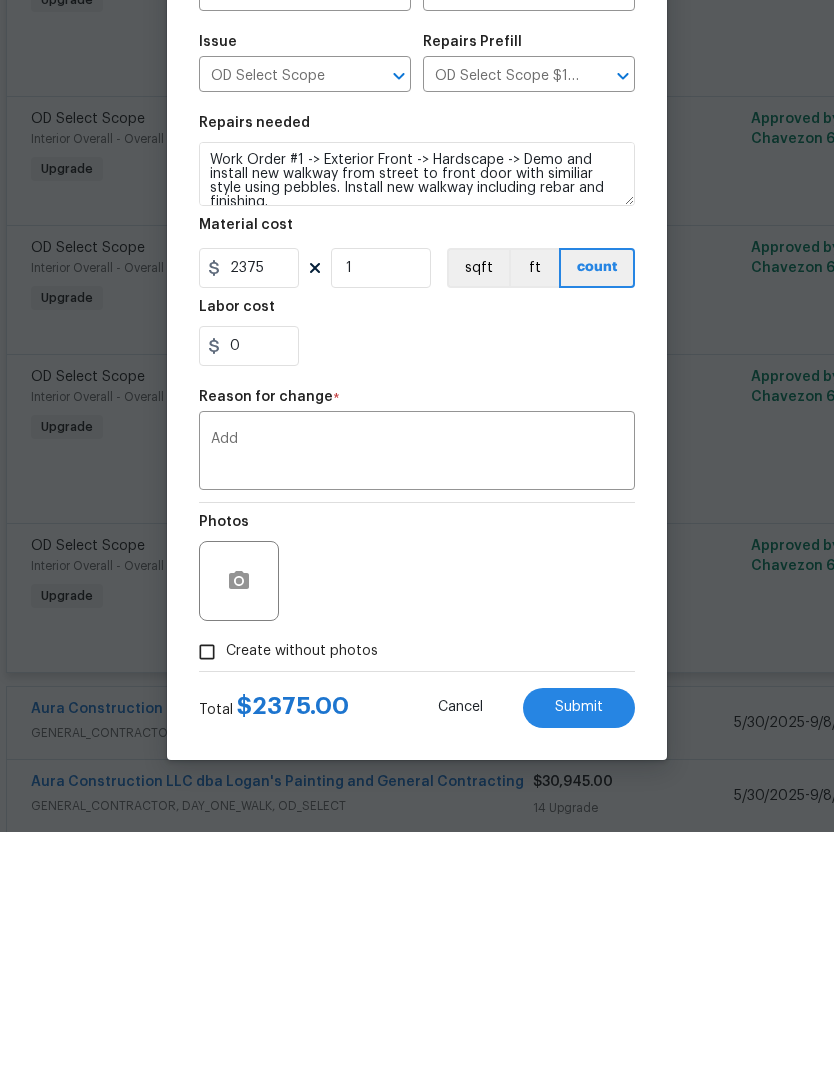 scroll, scrollTop: 80, scrollLeft: 0, axis: vertical 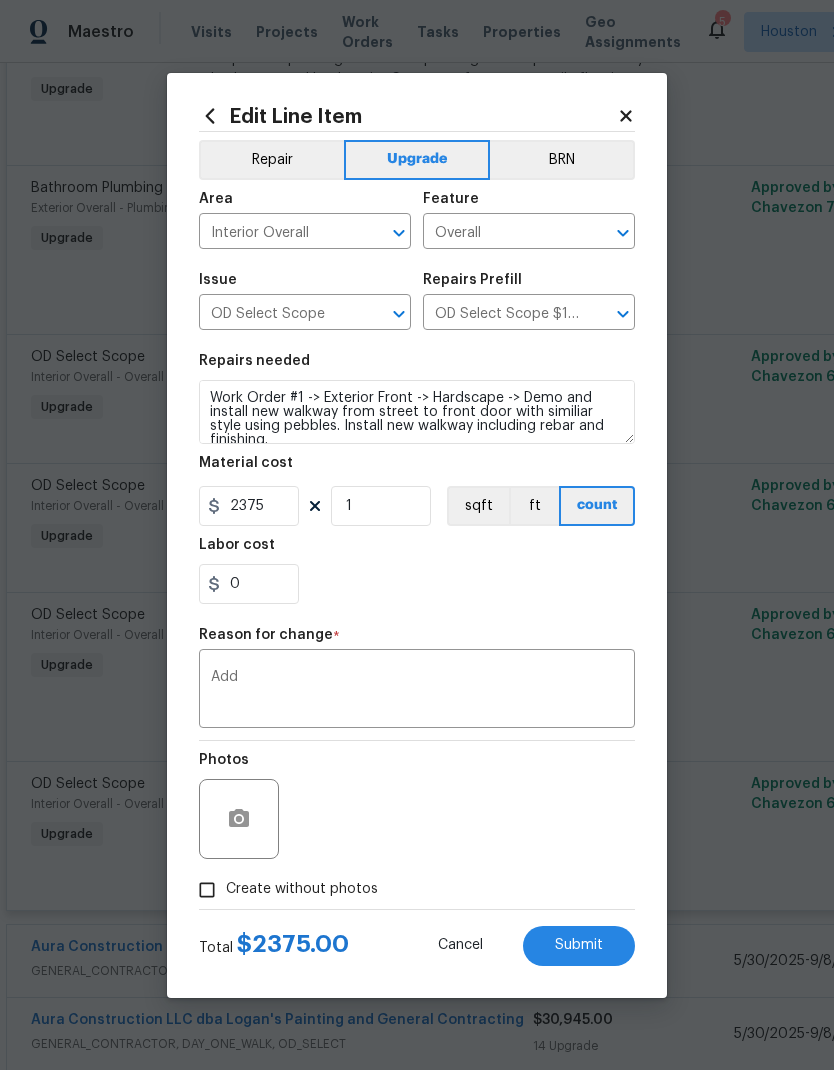 click on "Submit" at bounding box center (579, 945) 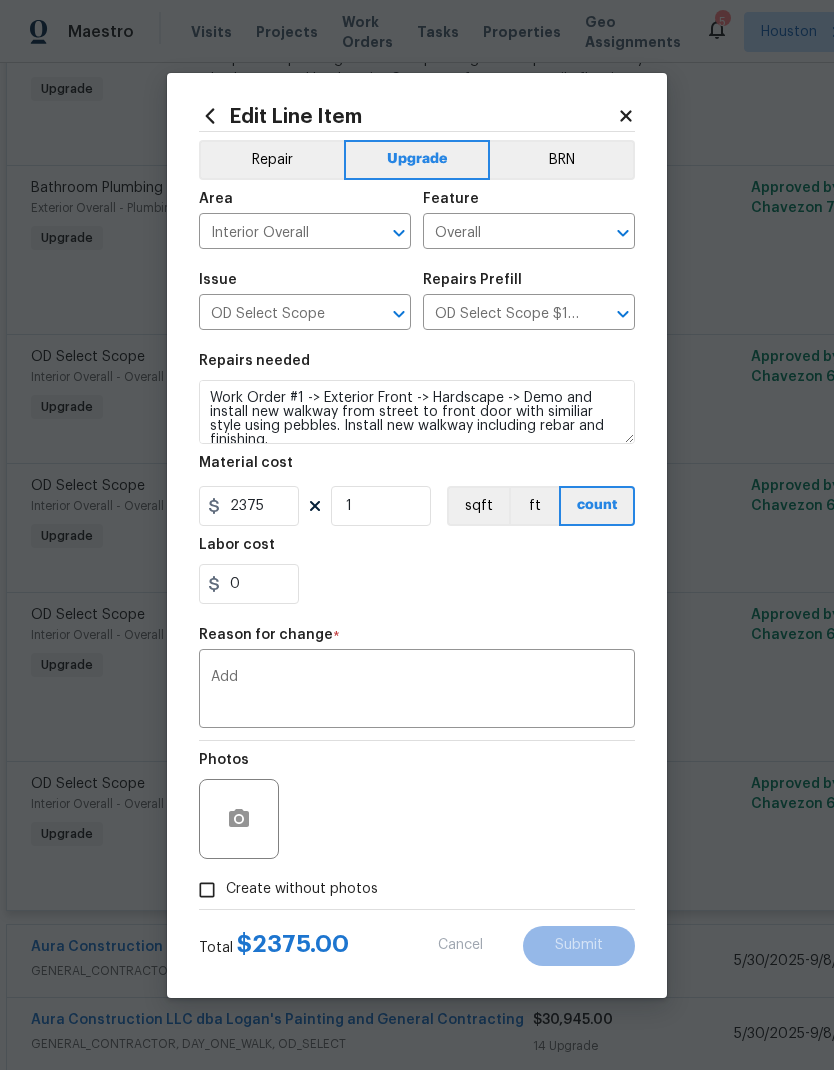 type on "1925" 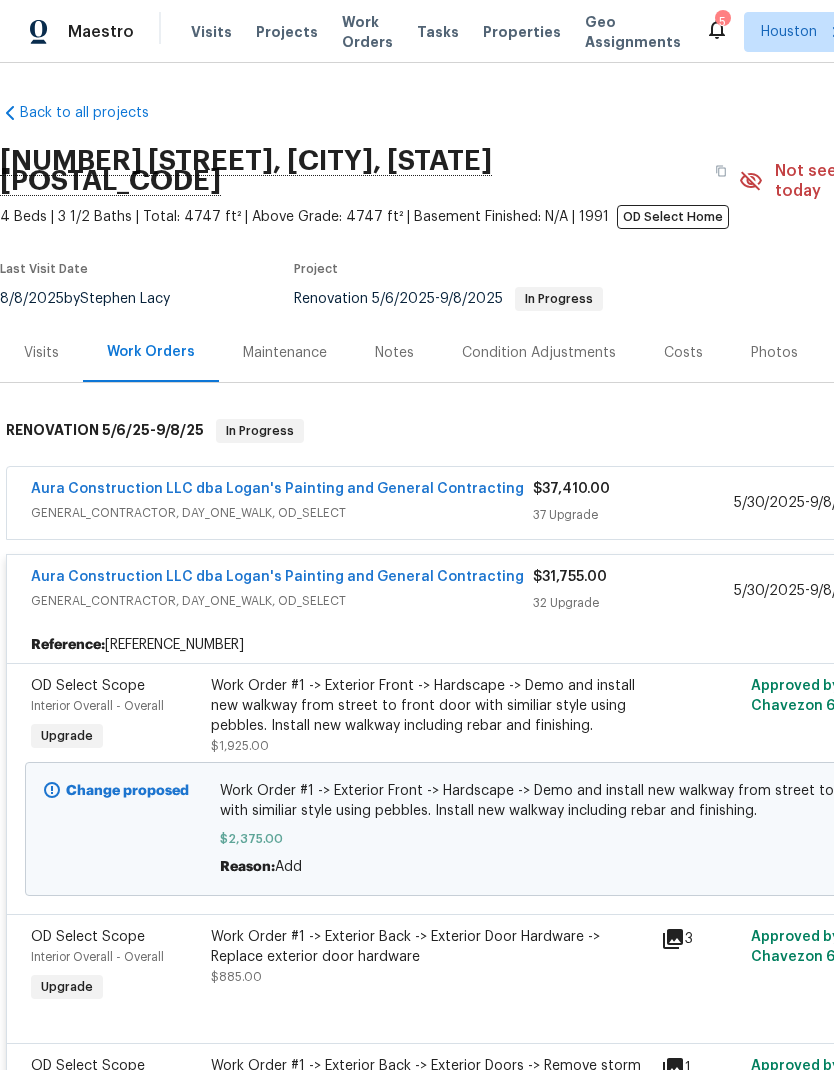 scroll, scrollTop: 0, scrollLeft: 0, axis: both 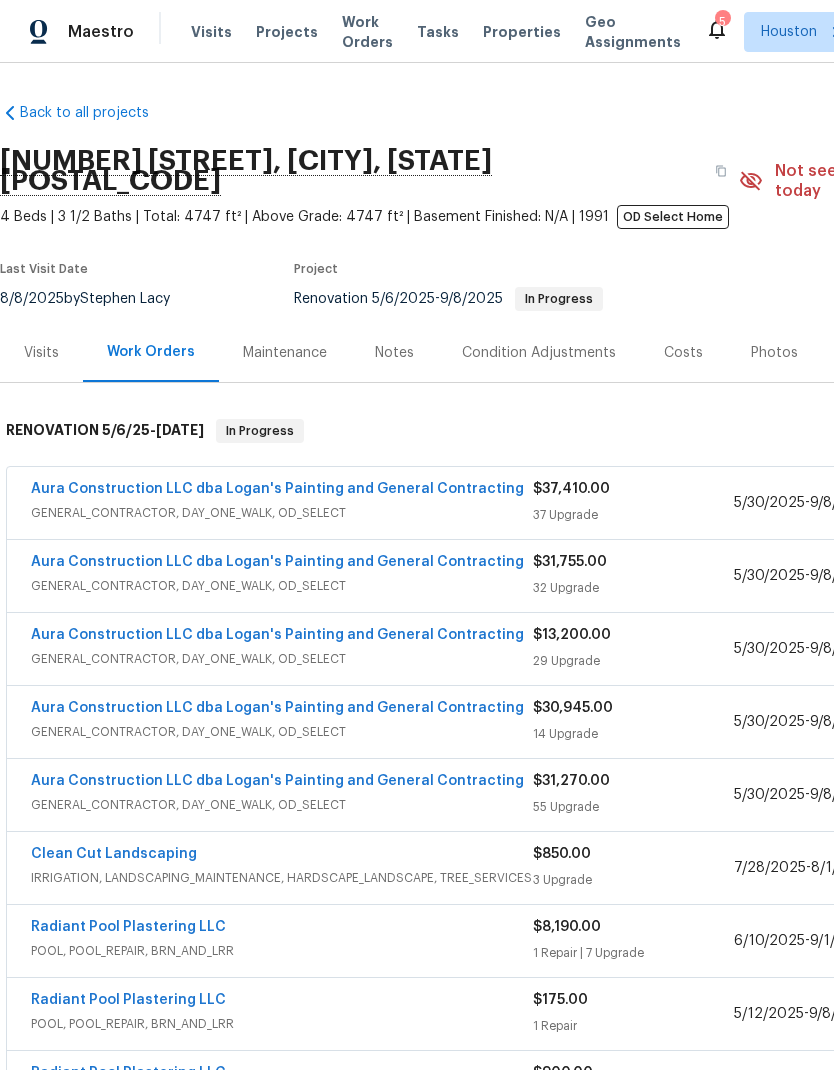 click on "Aura Construction LLC dba Logan's Painting and General Contracting GENERAL_CONTRACTOR, DAY_ONE_WALK, OD_SELECT" at bounding box center [282, 649] 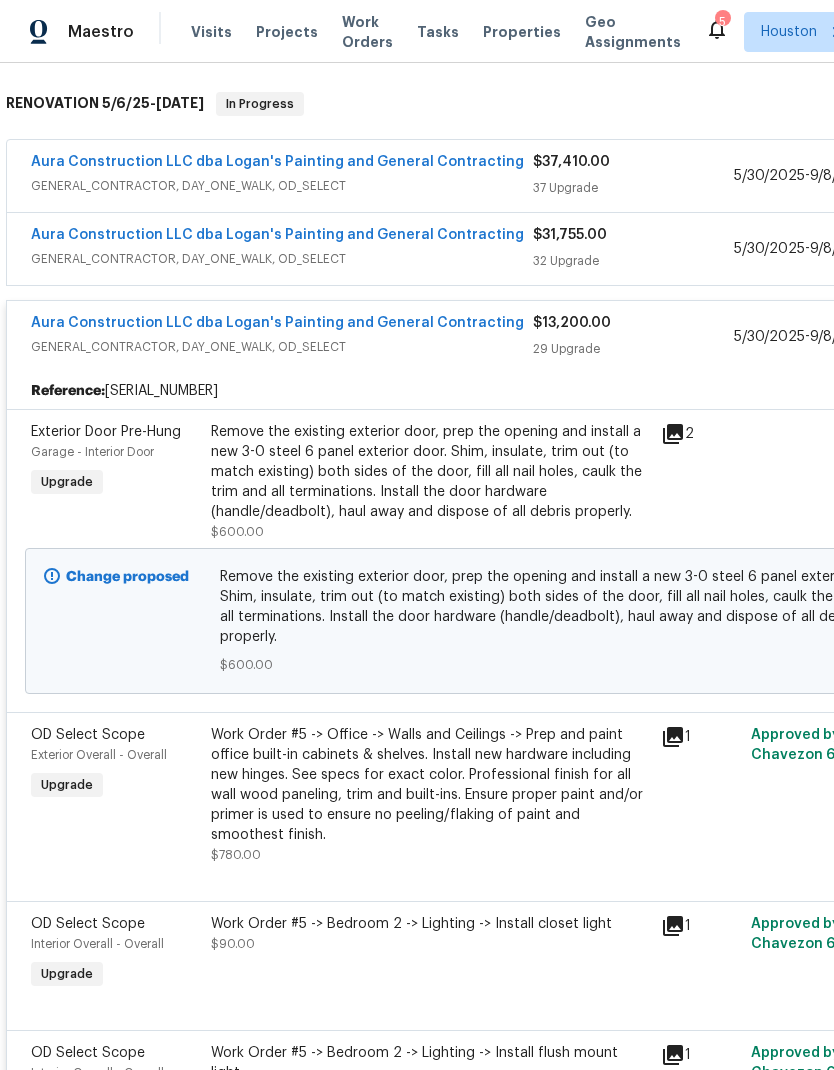scroll, scrollTop: 328, scrollLeft: 0, axis: vertical 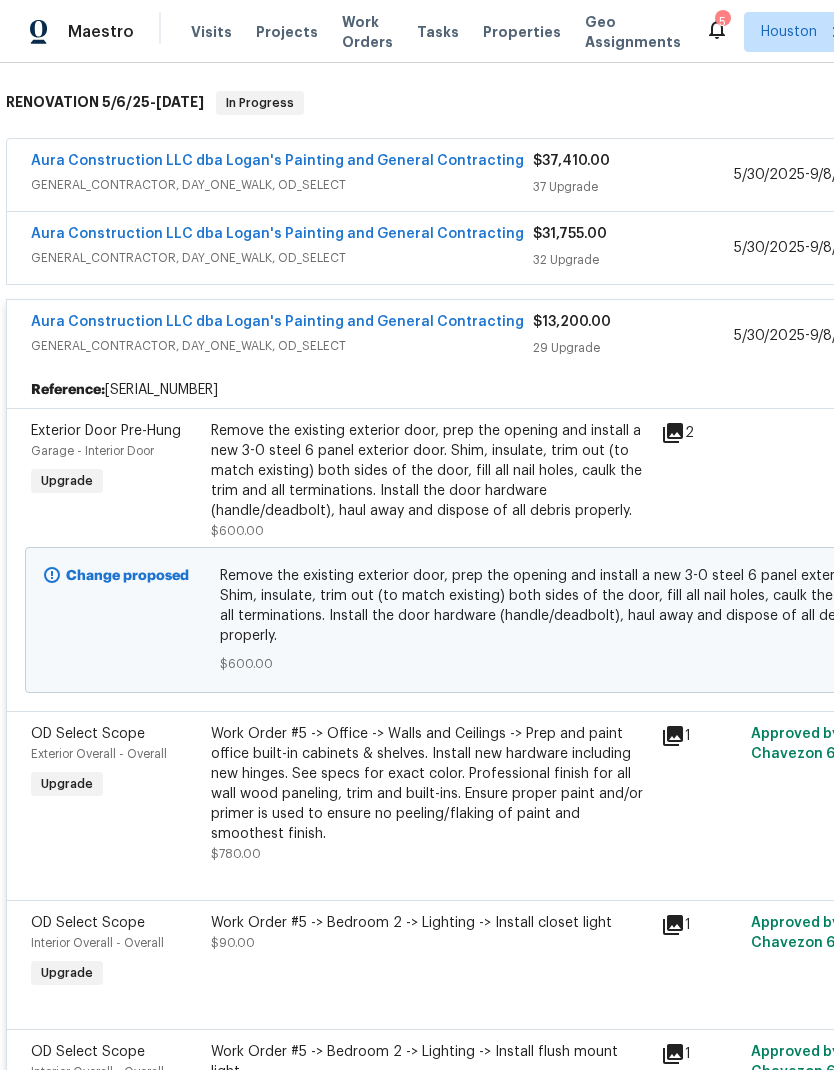 click on "29 Upgrade" at bounding box center (633, 348) 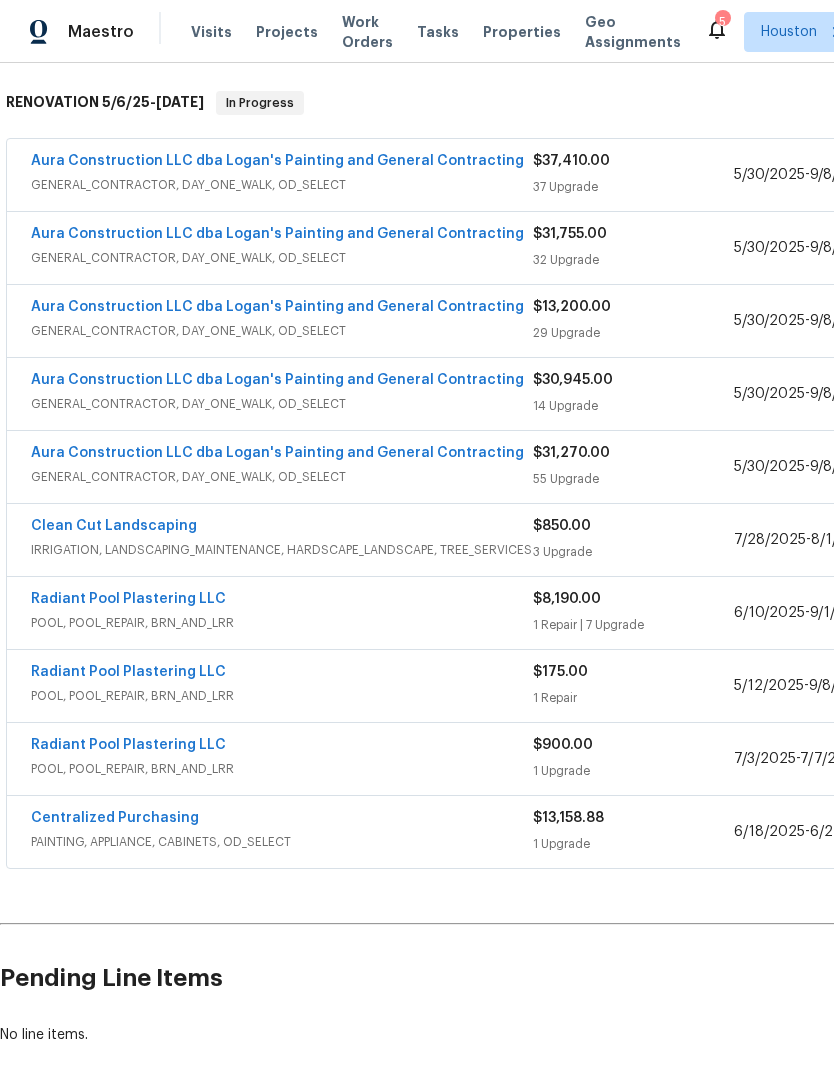 click on "$31,755.00 32 Upgrade" at bounding box center (633, 248) 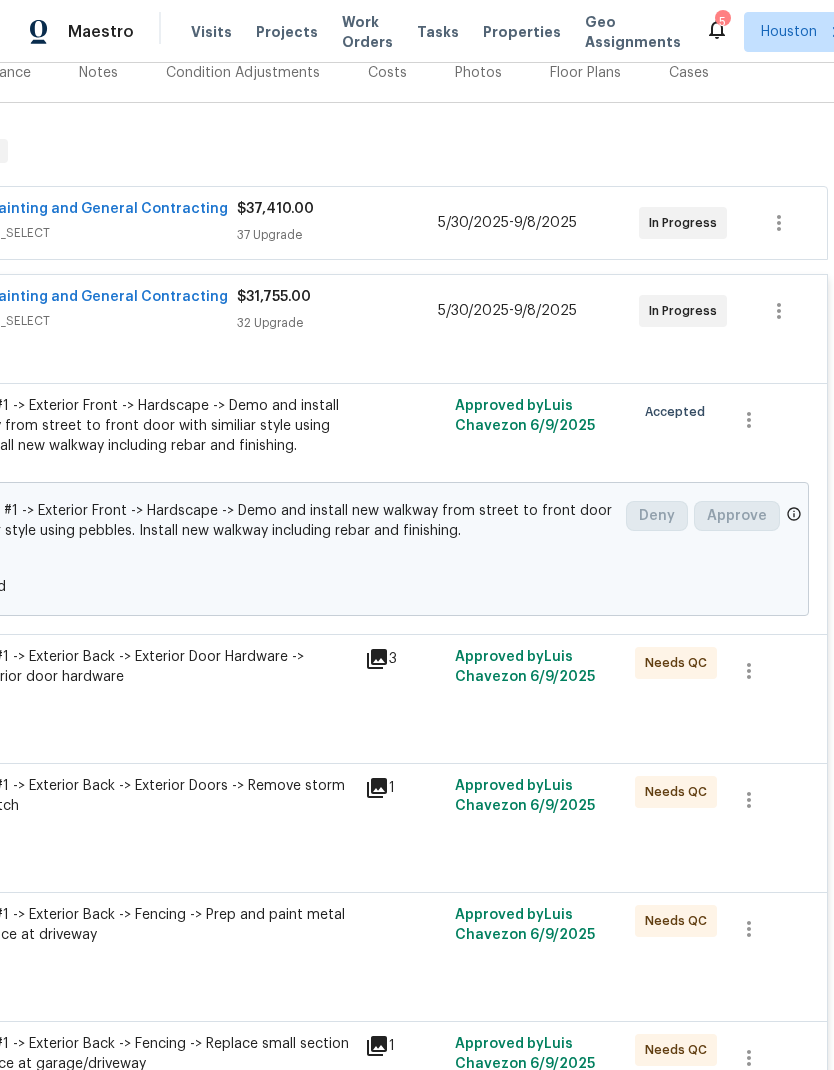 scroll, scrollTop: 280, scrollLeft: 296, axis: both 